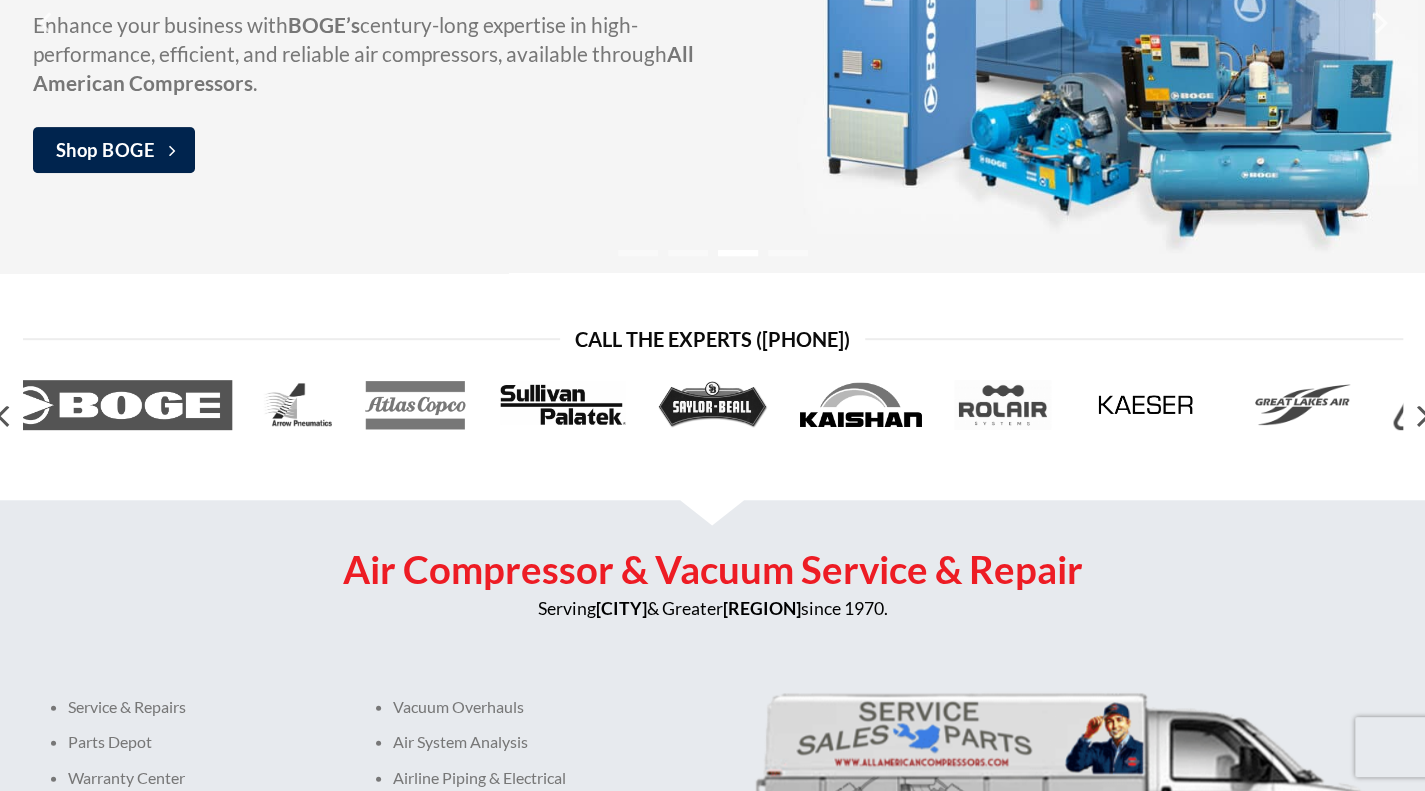 scroll, scrollTop: 306, scrollLeft: 0, axis: vertical 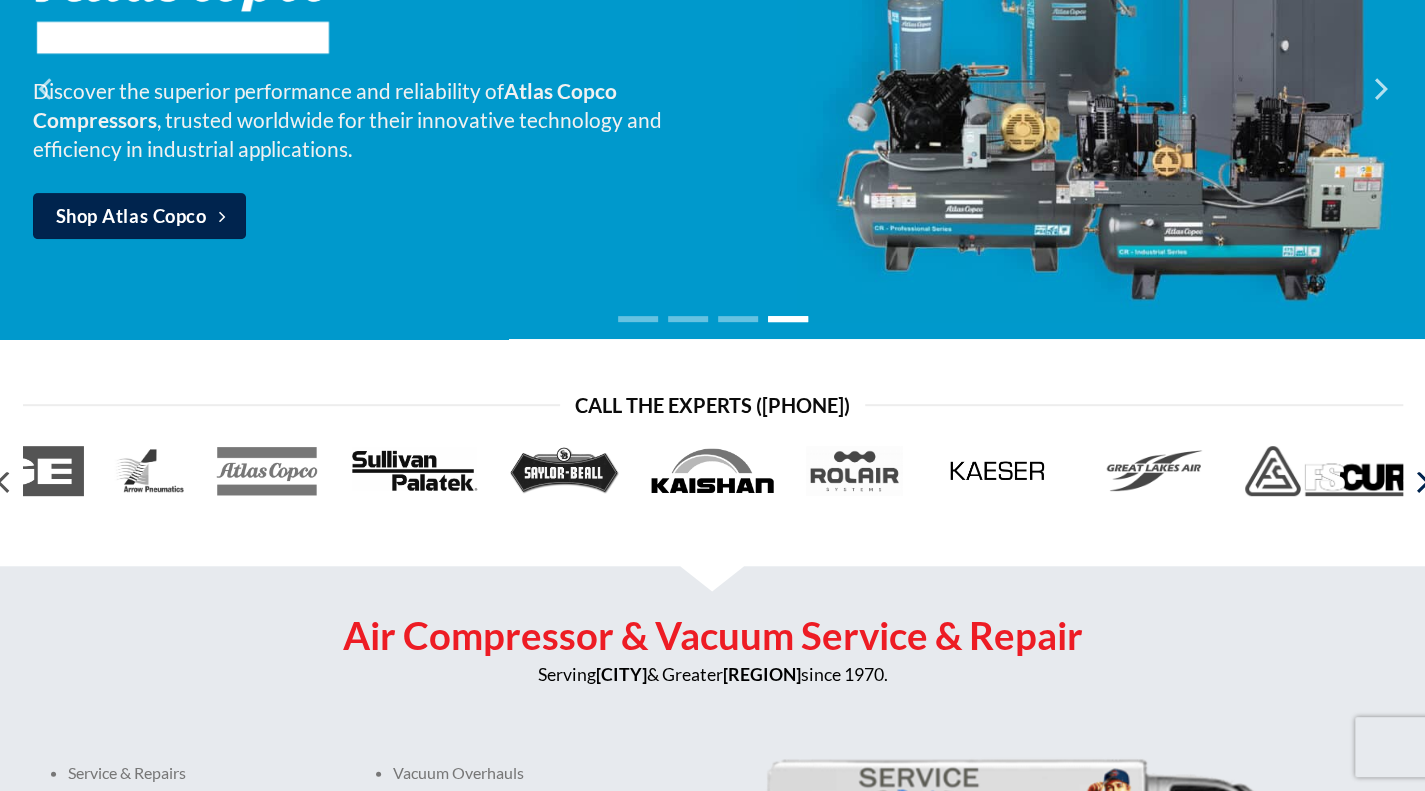 click 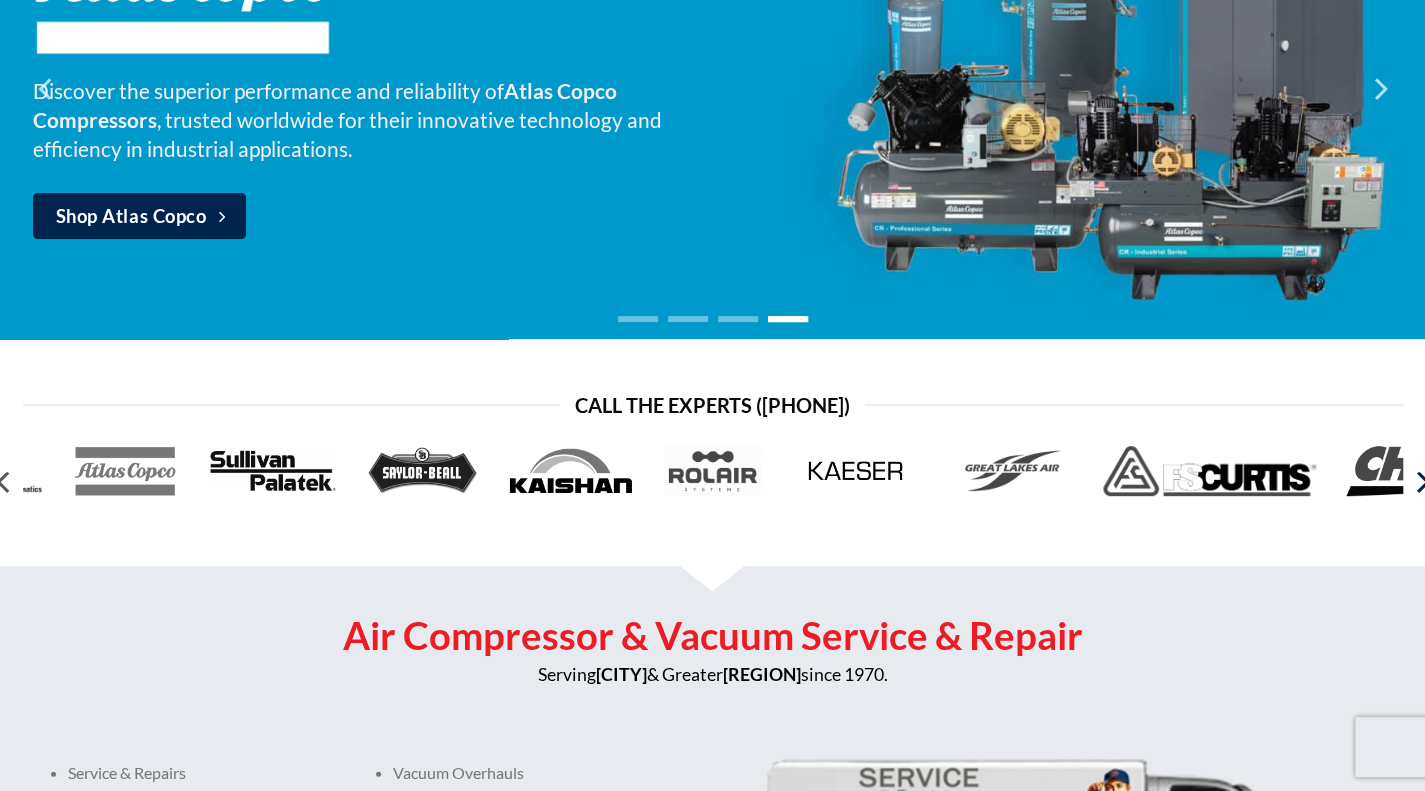 click 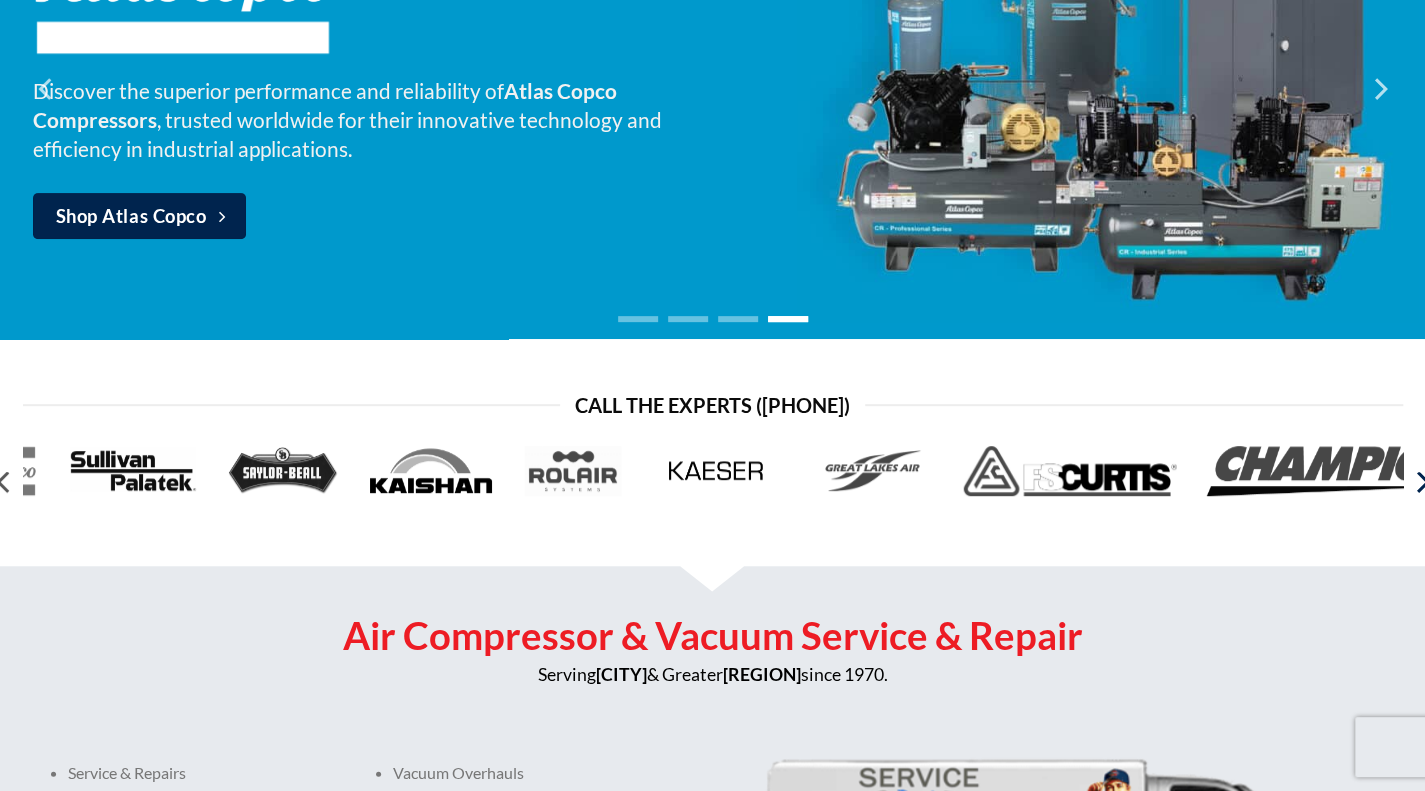 click 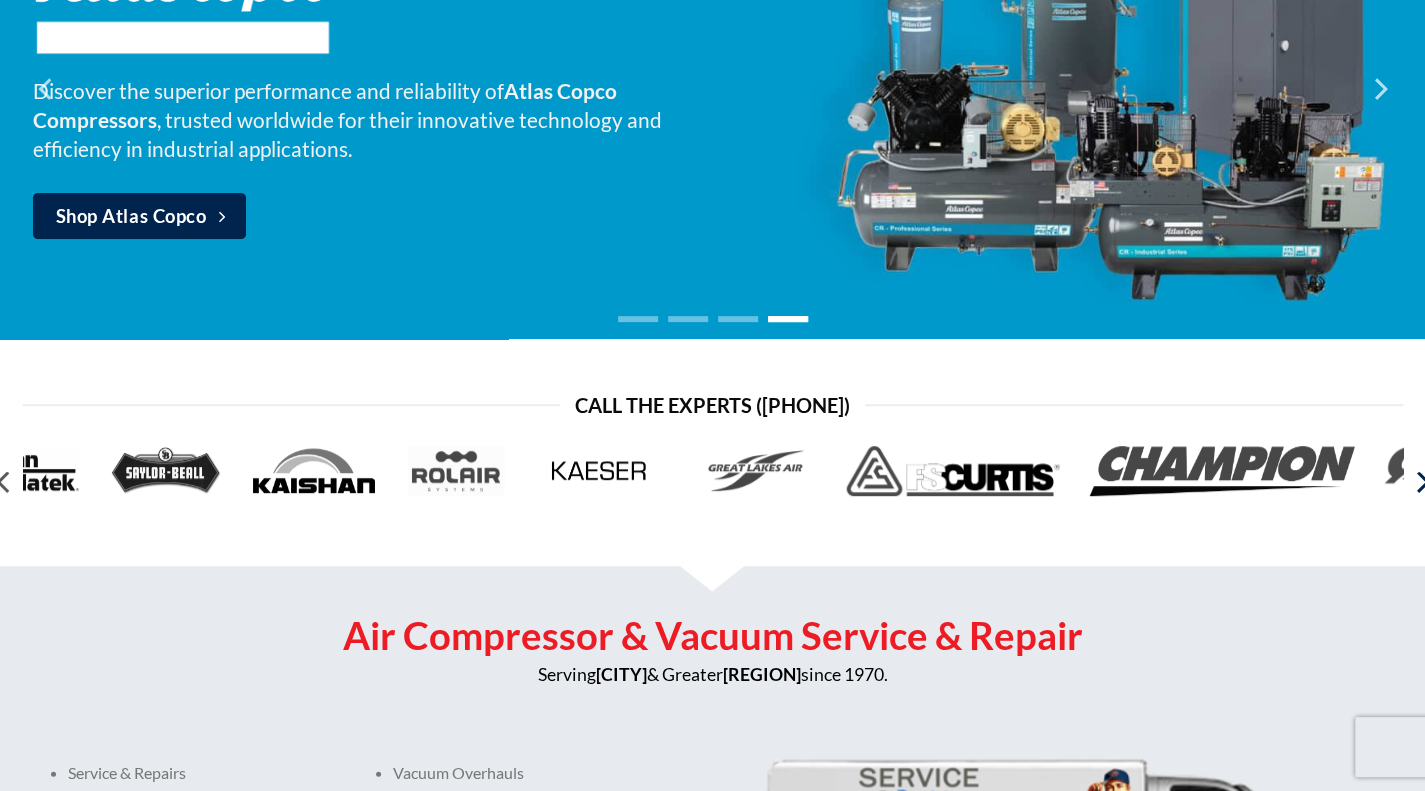 click 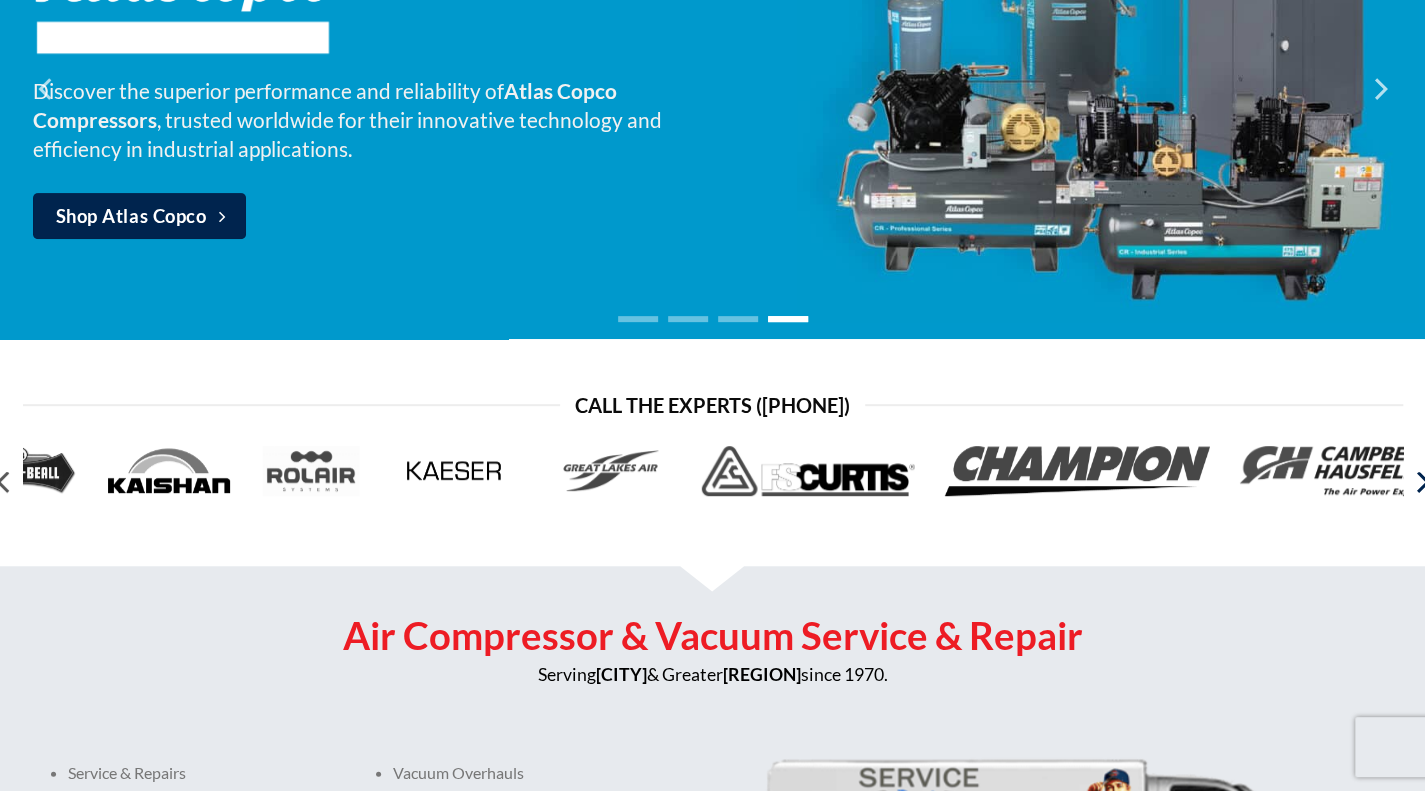 click 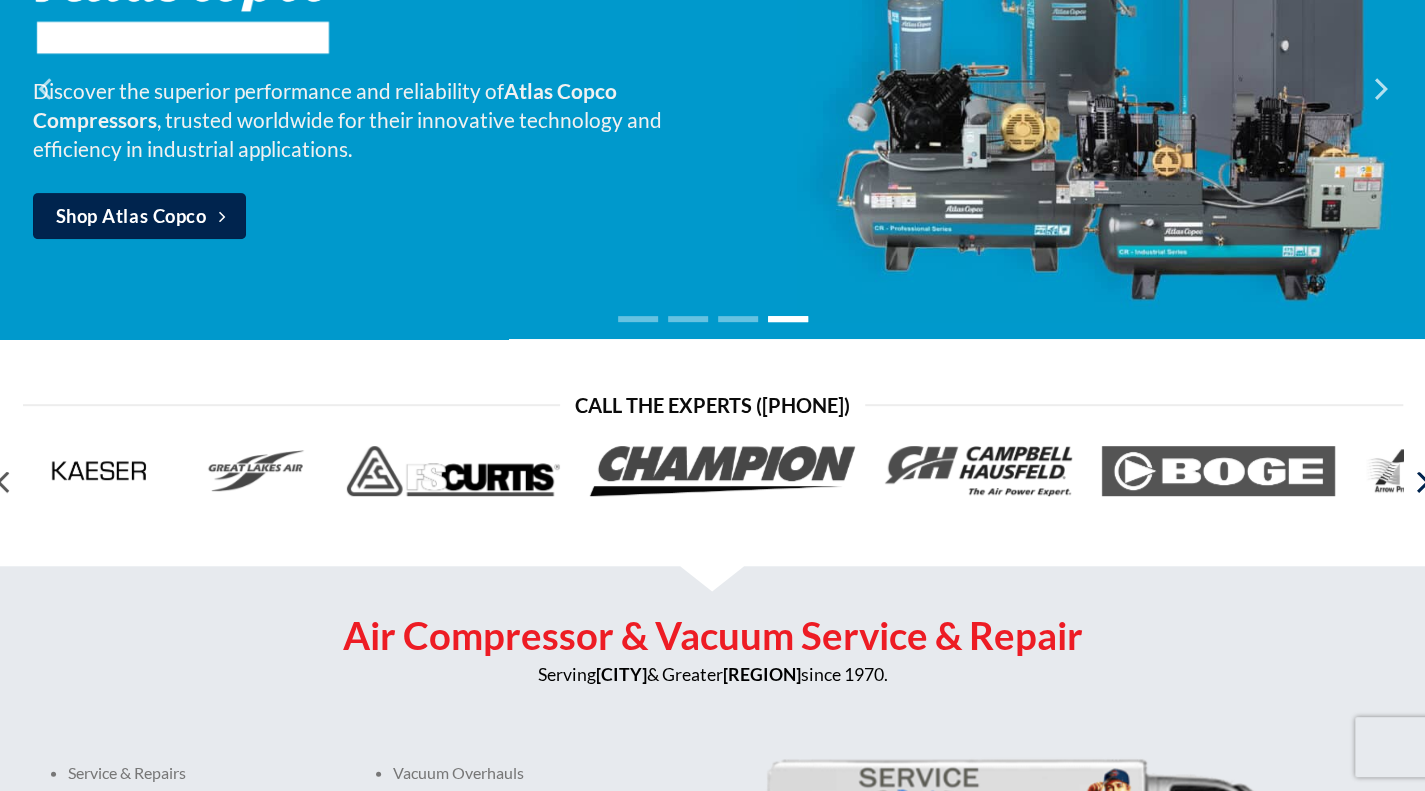 click 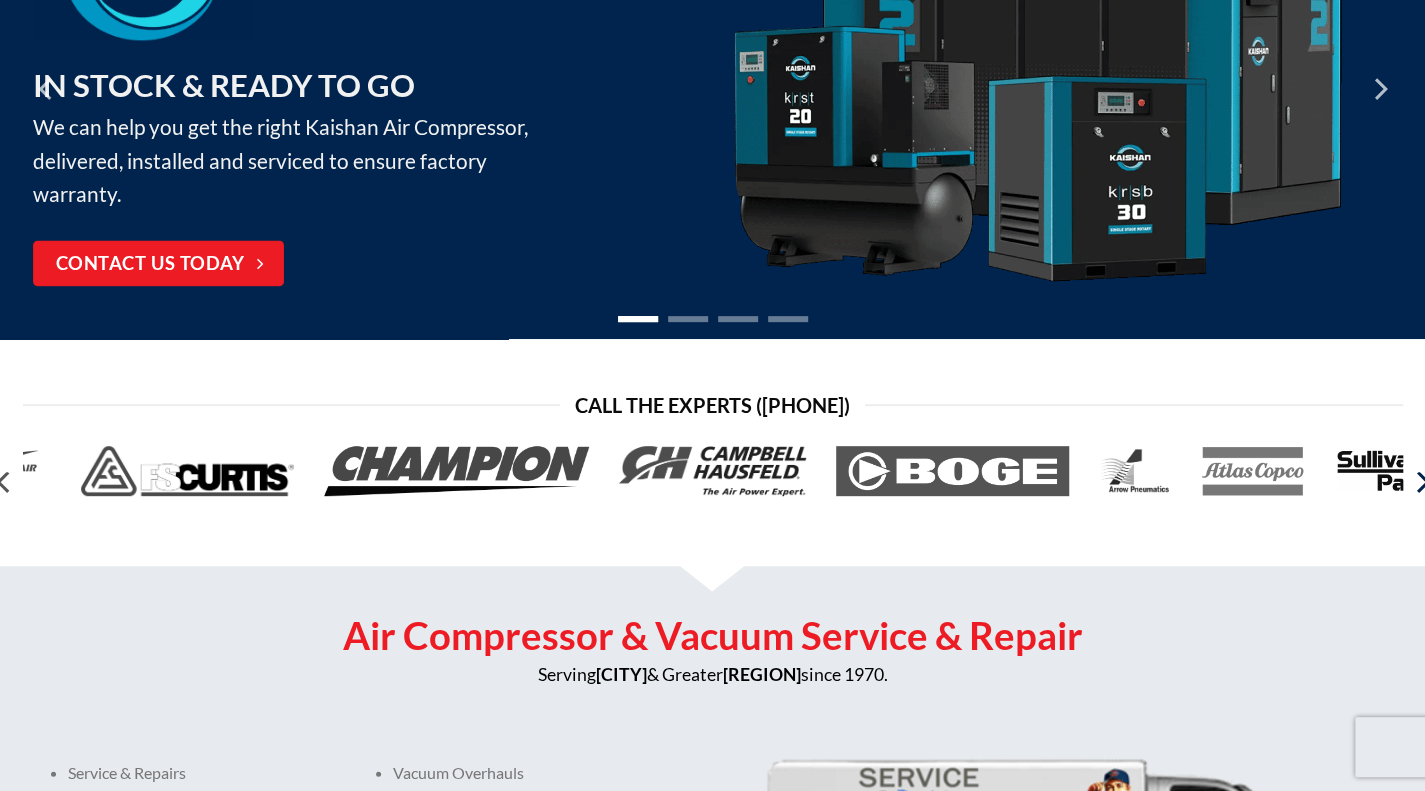 click 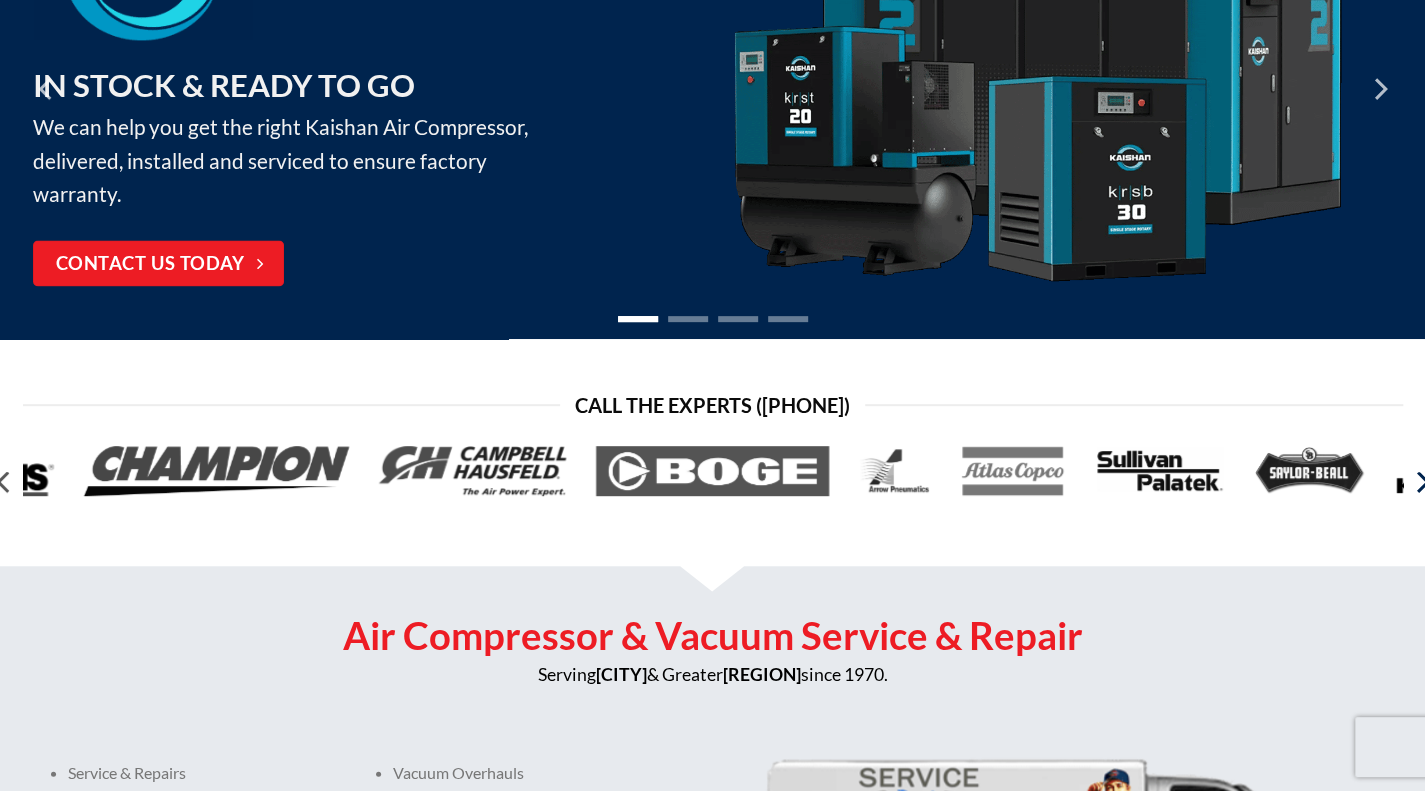 click 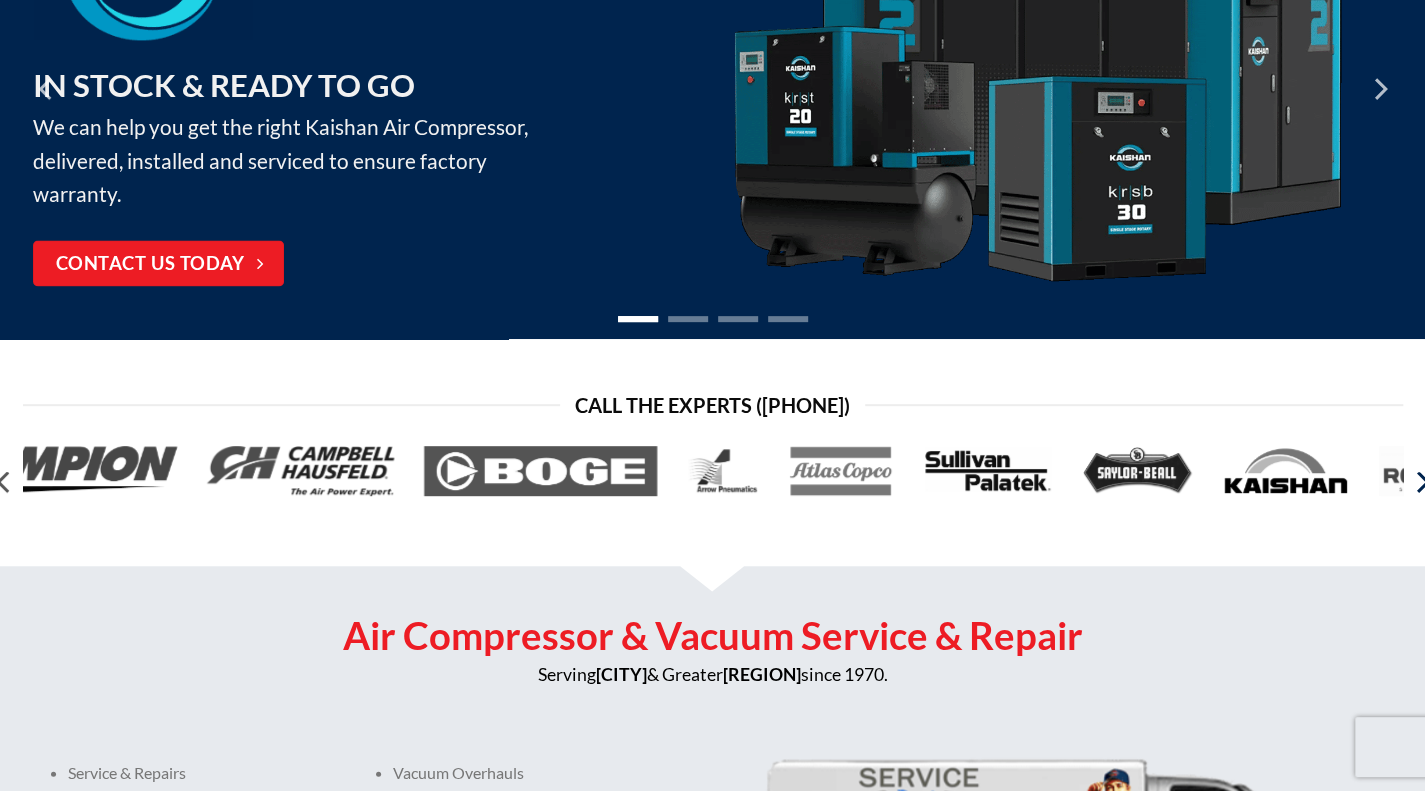click 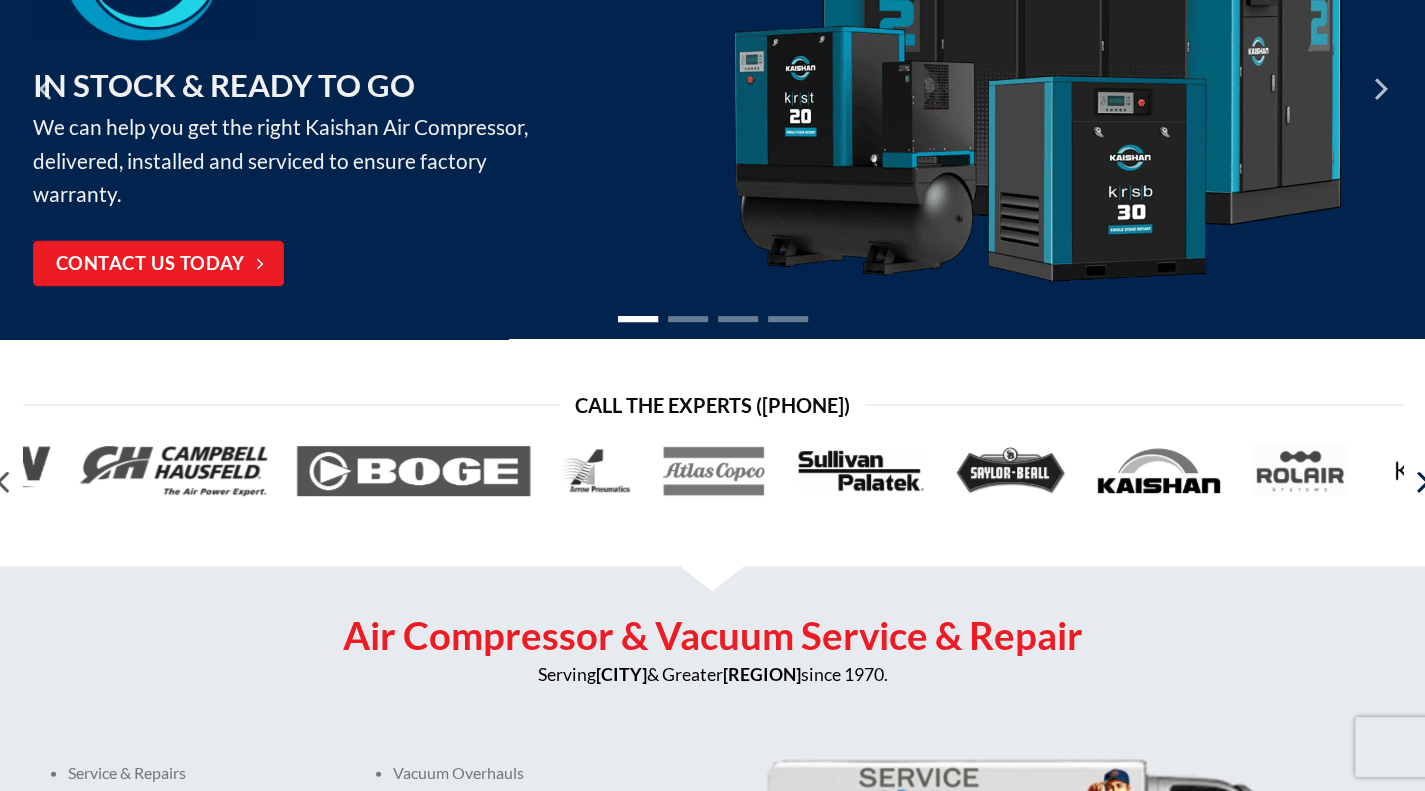 click 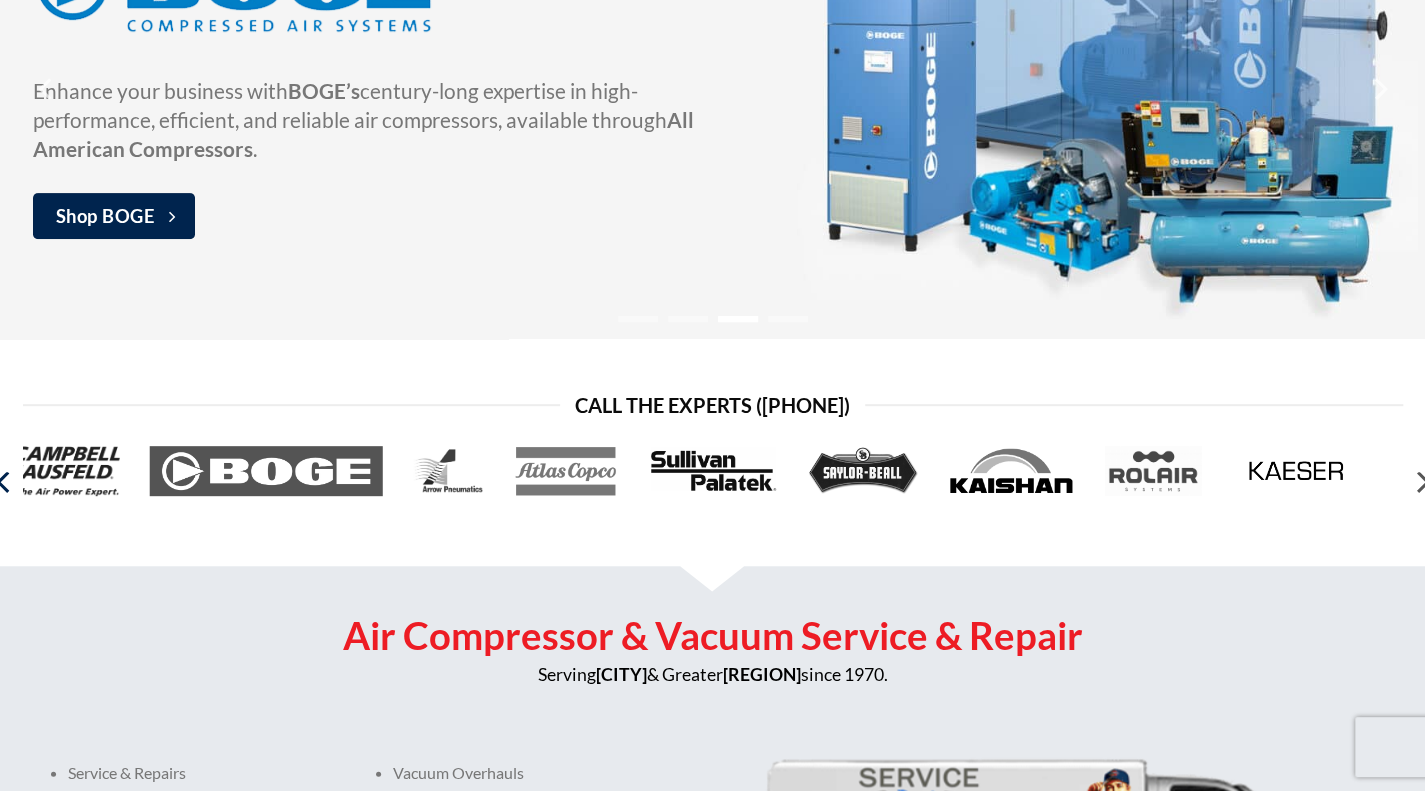 click 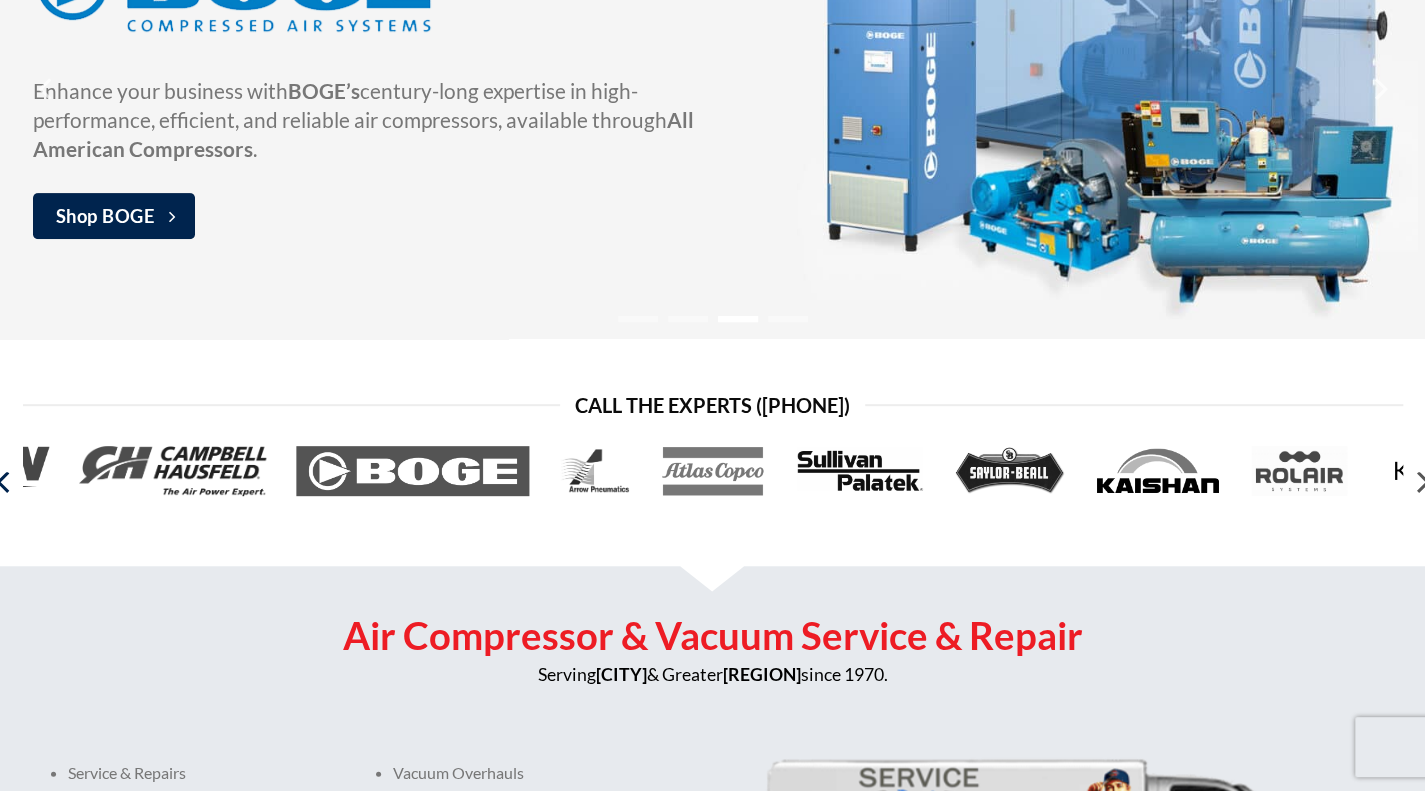 click 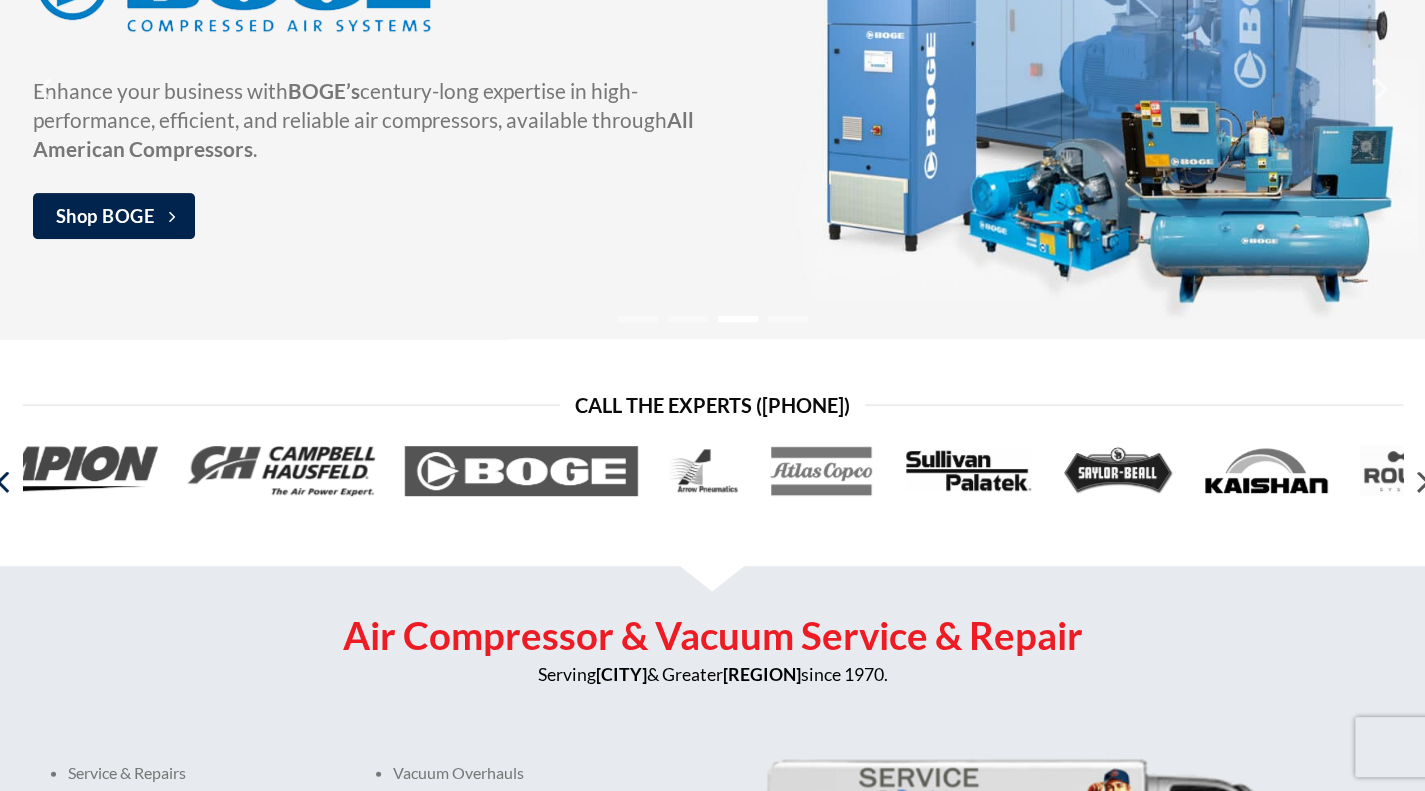 click 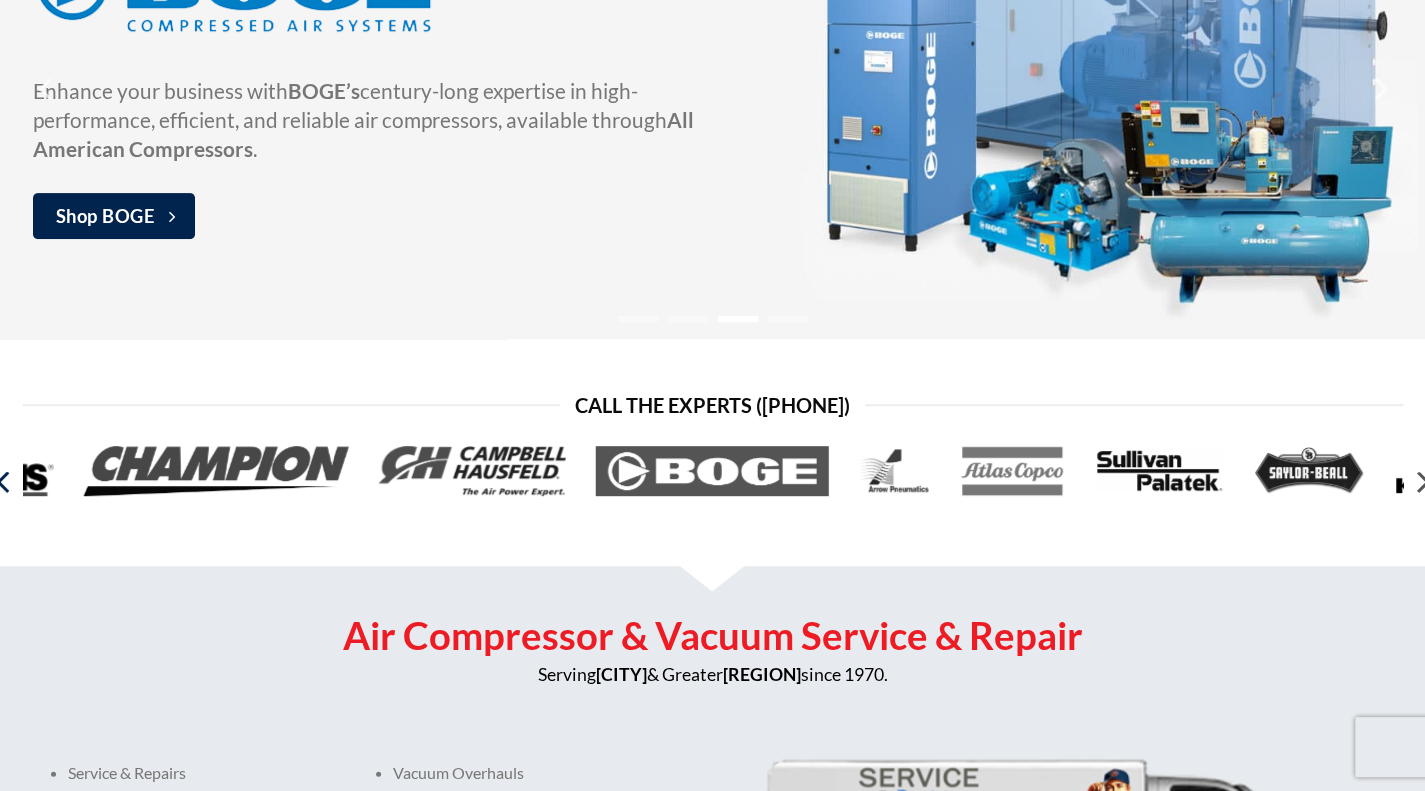 click 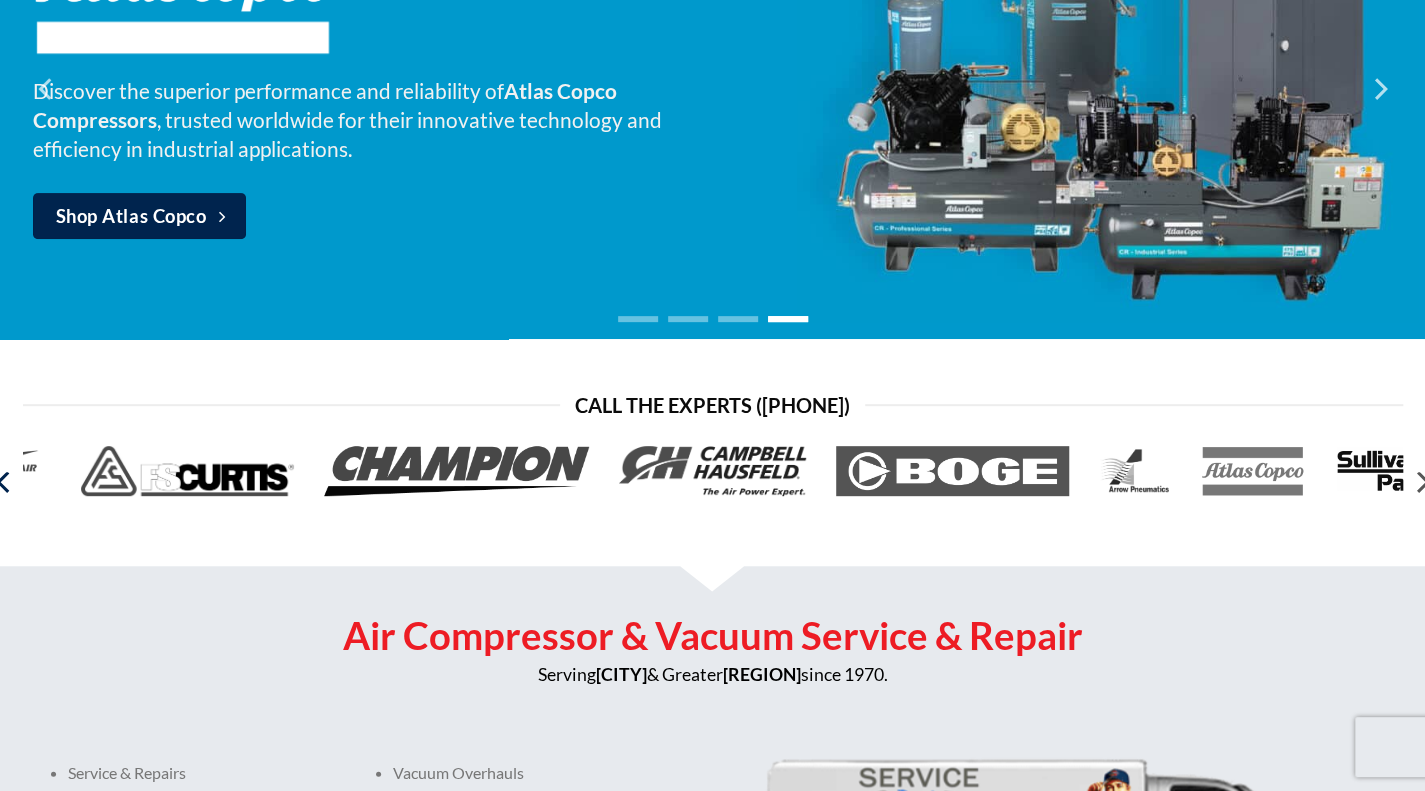 click 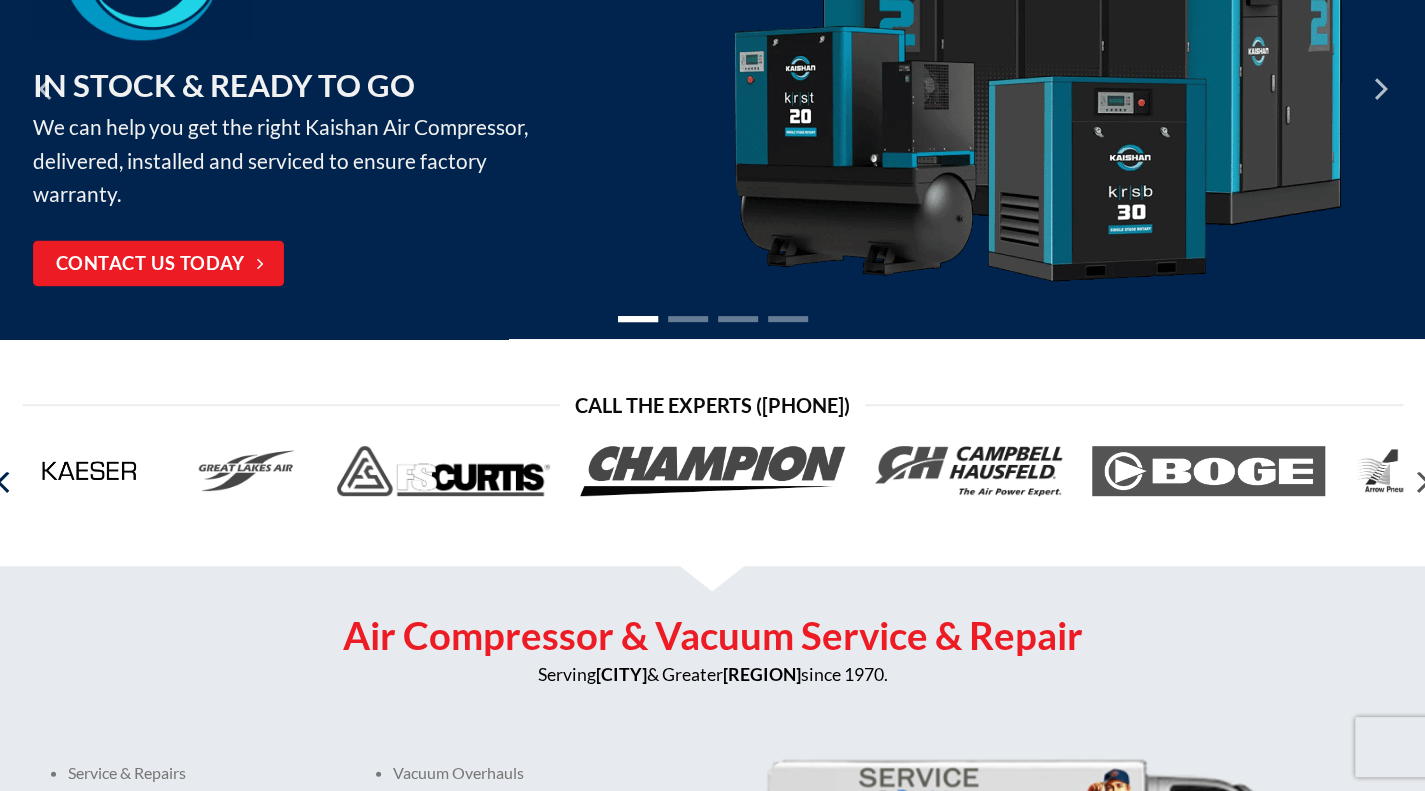 click 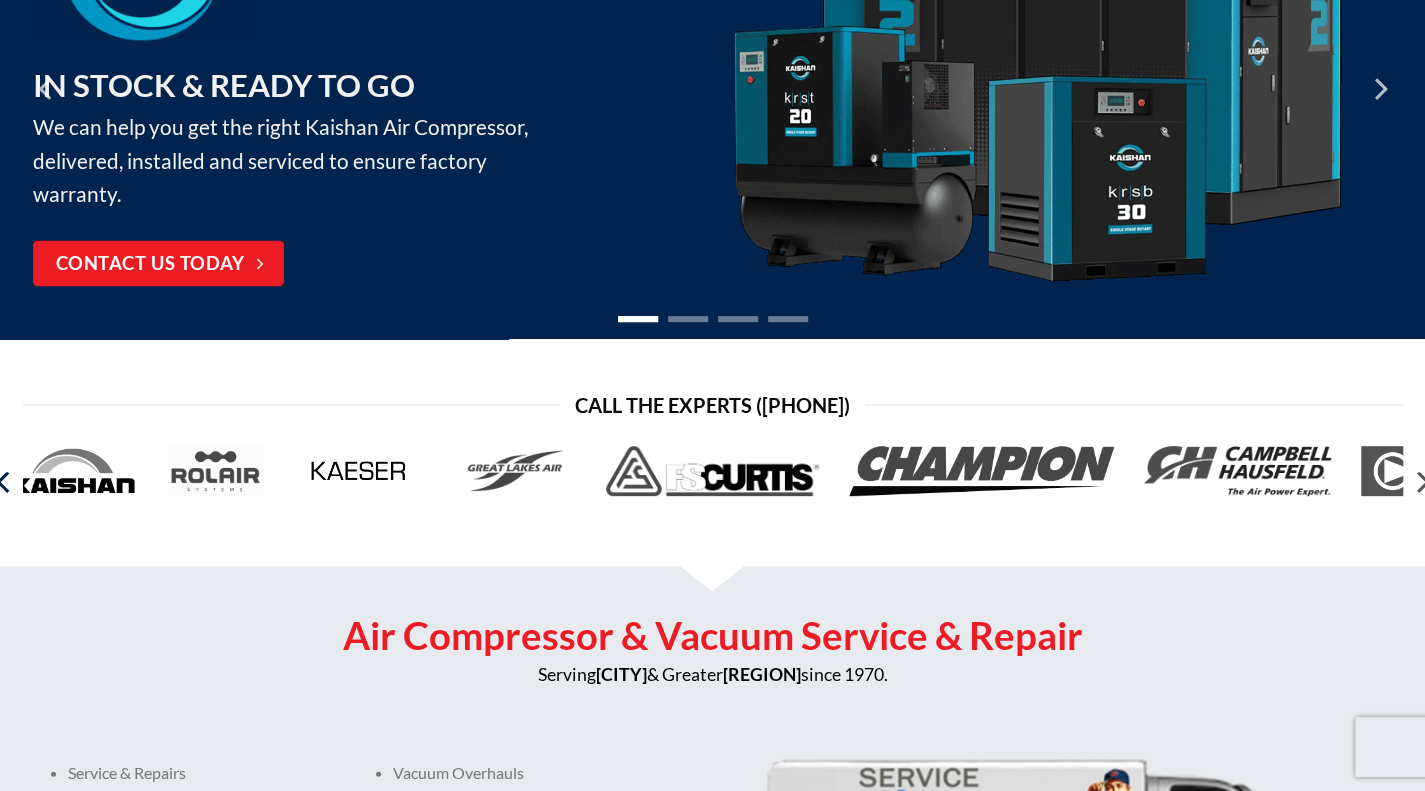 click 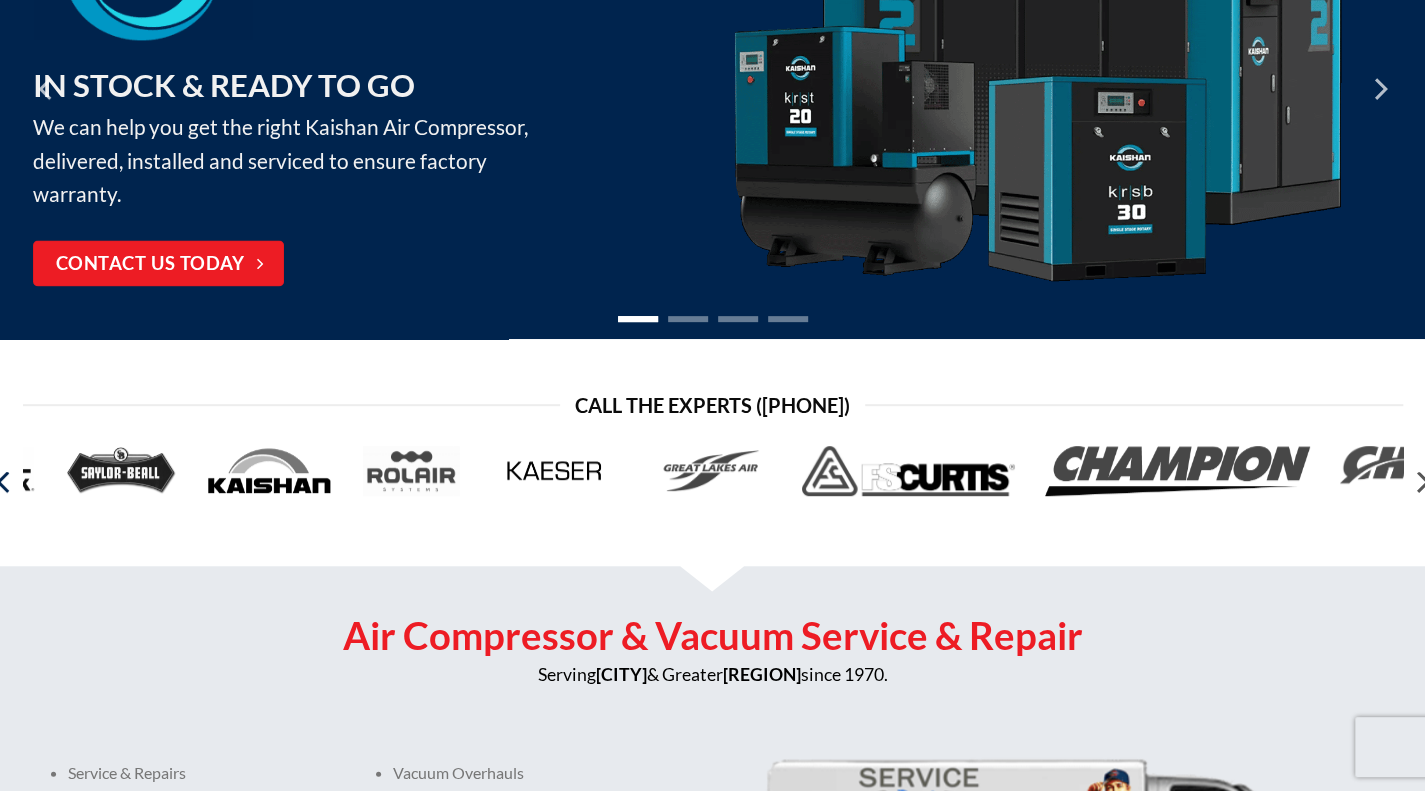 click 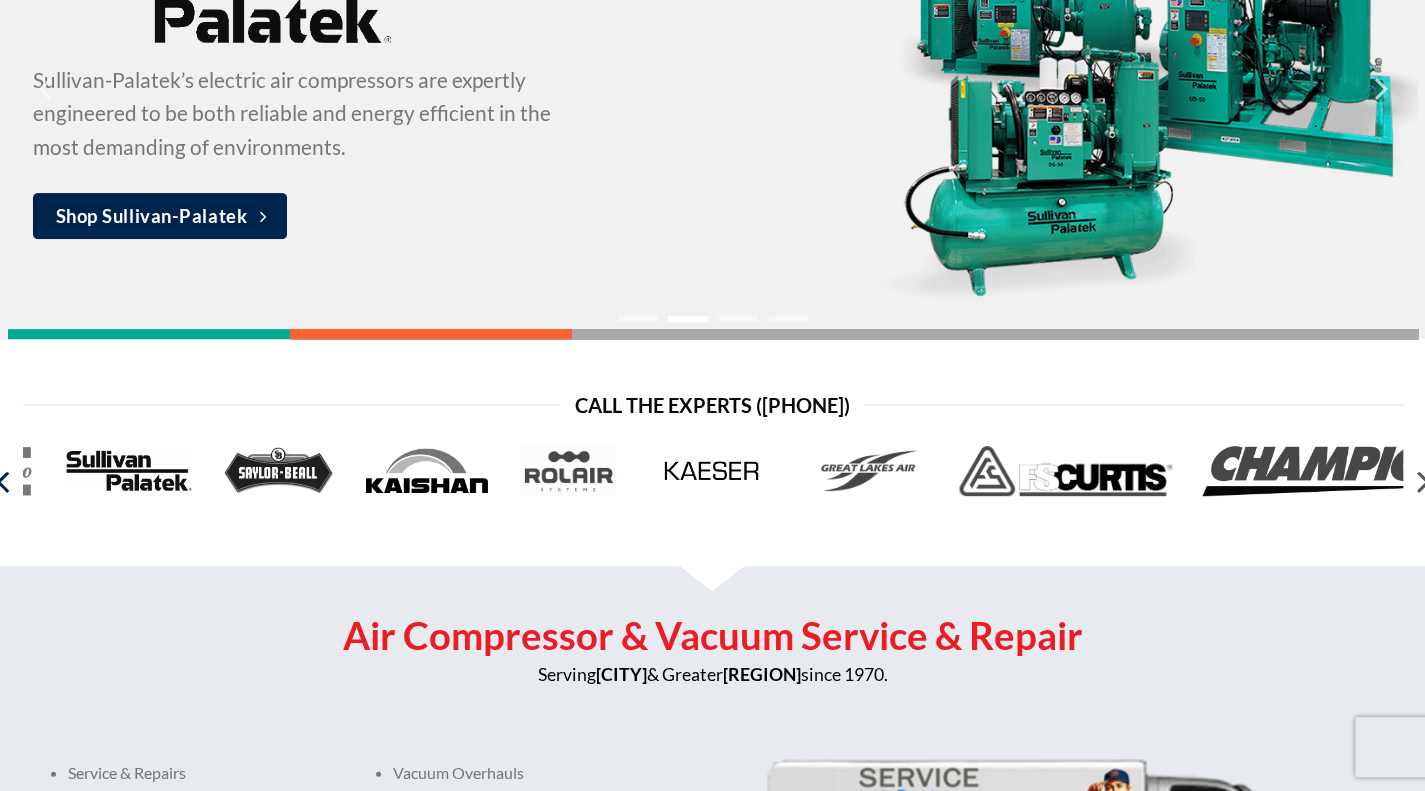 click 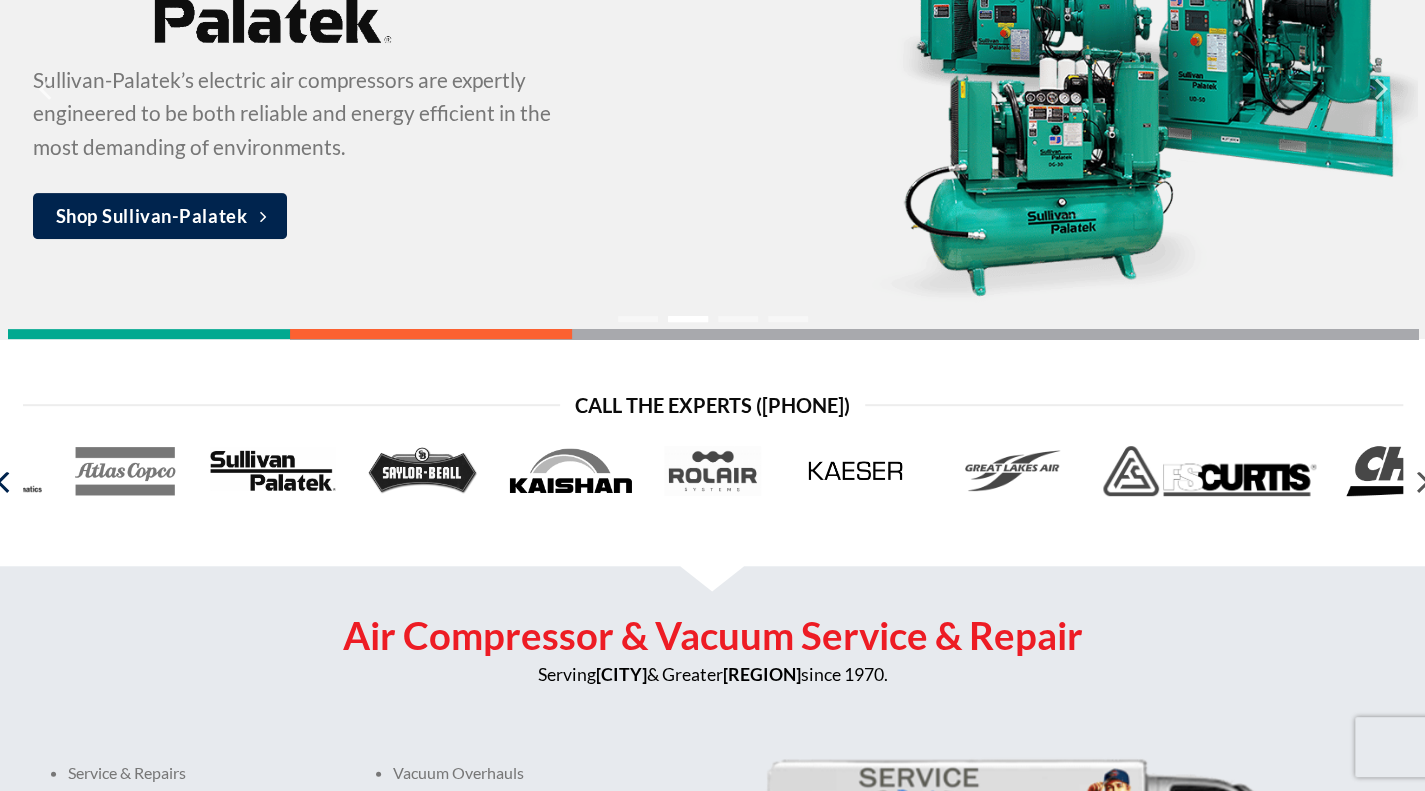 click 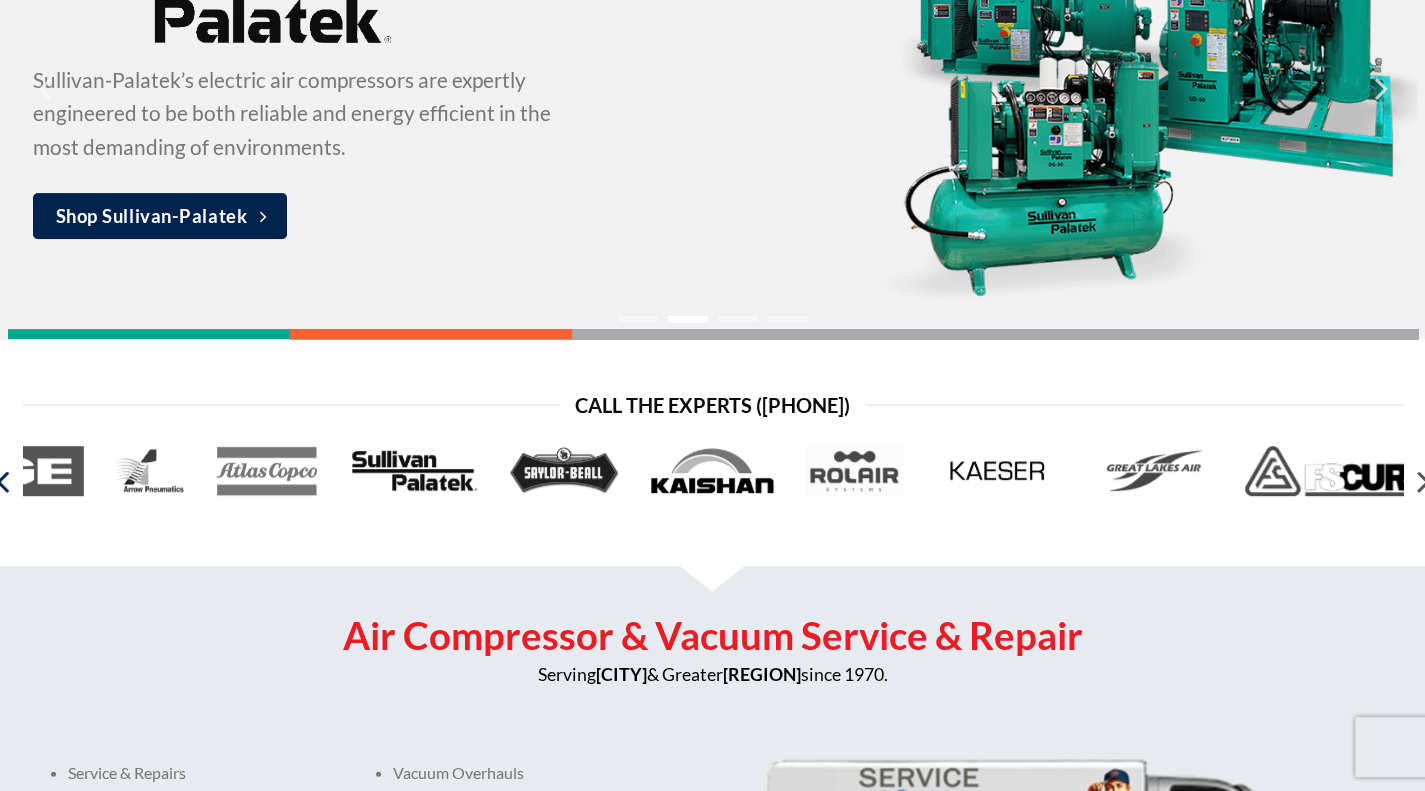 click 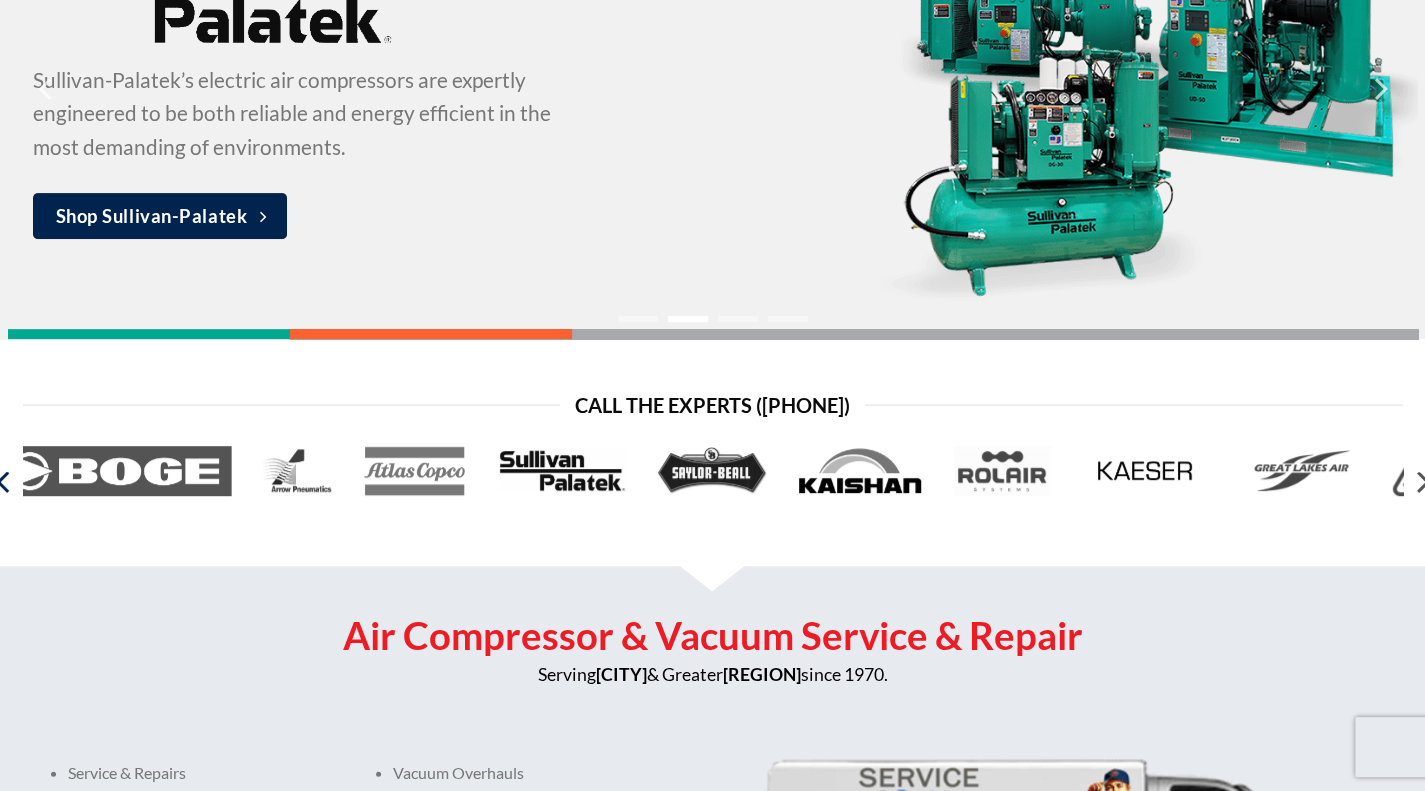 click 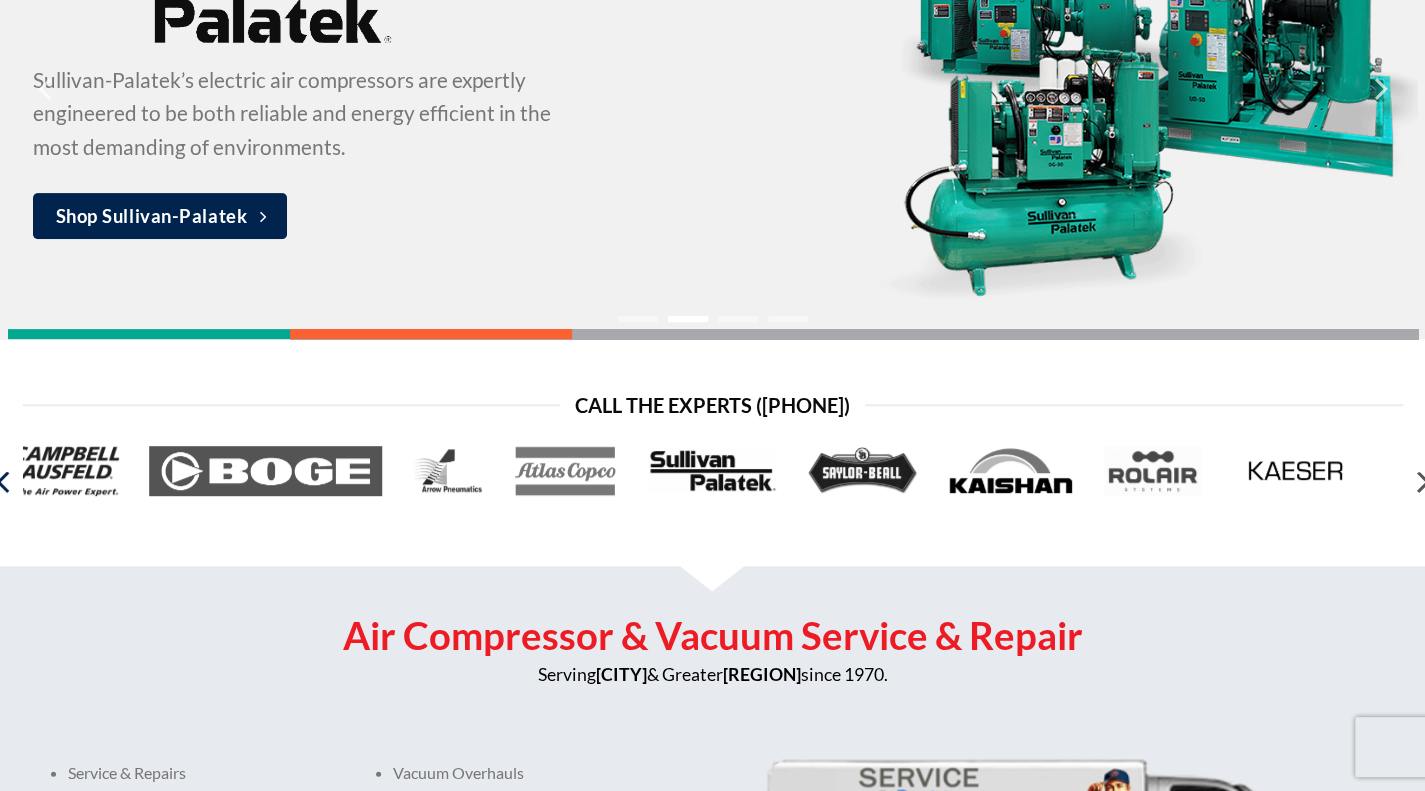 click 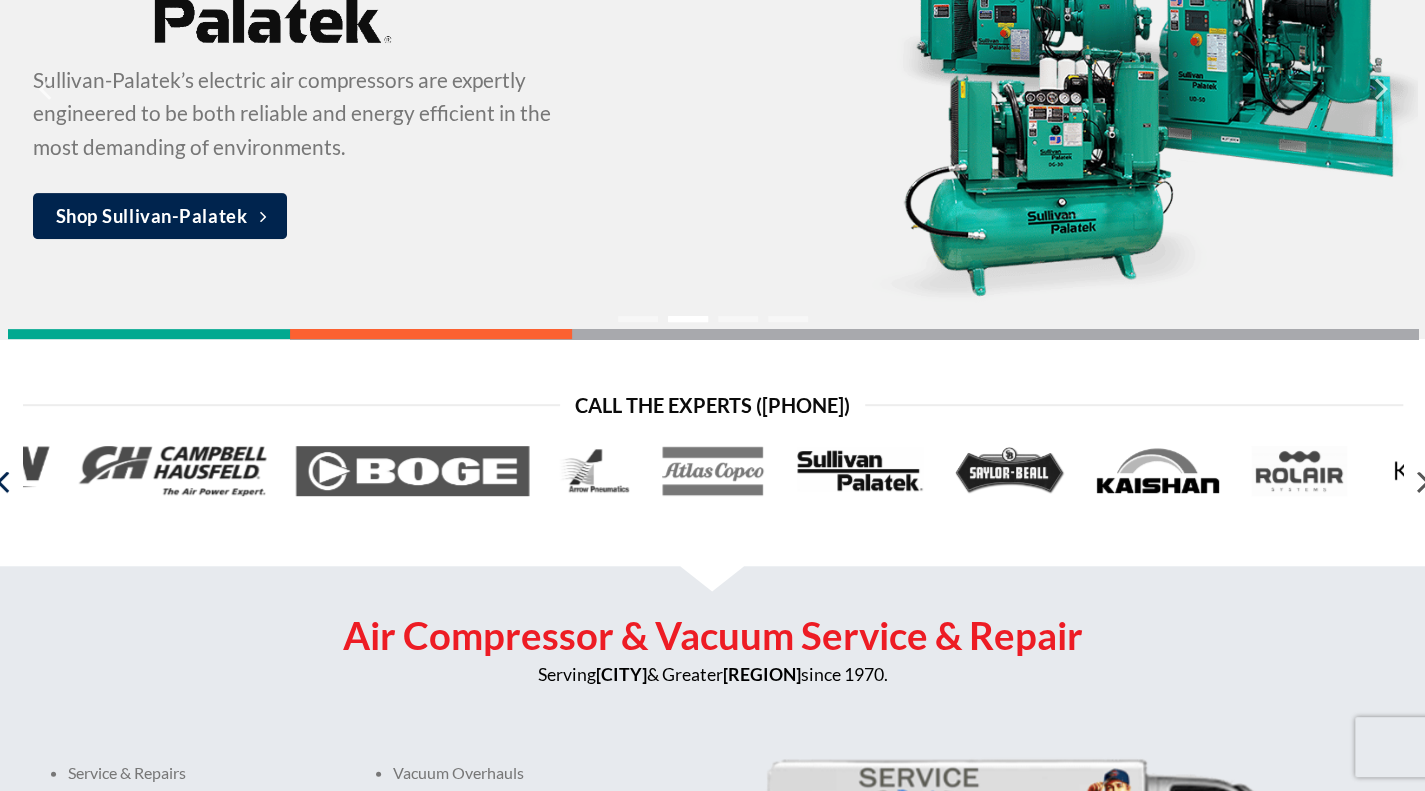 click 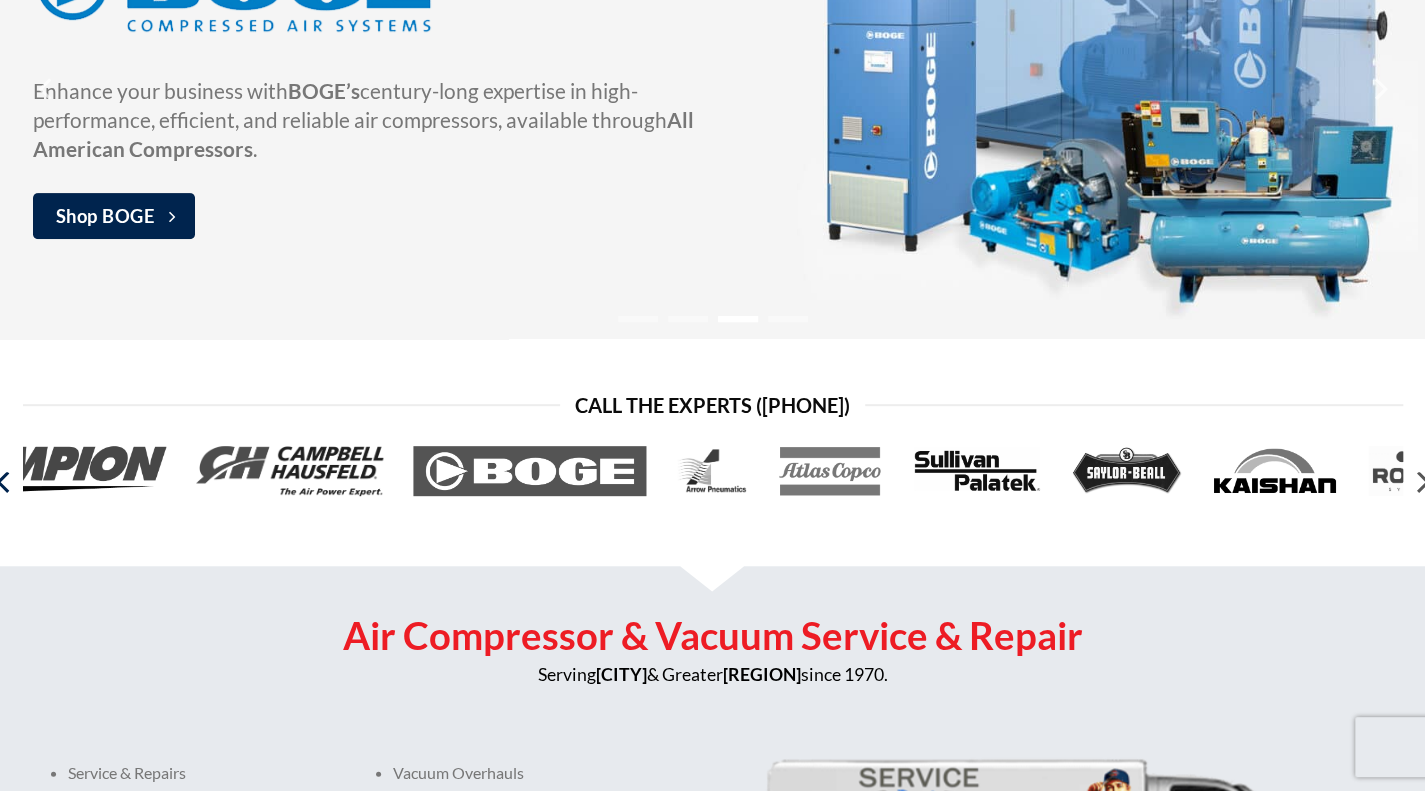 click 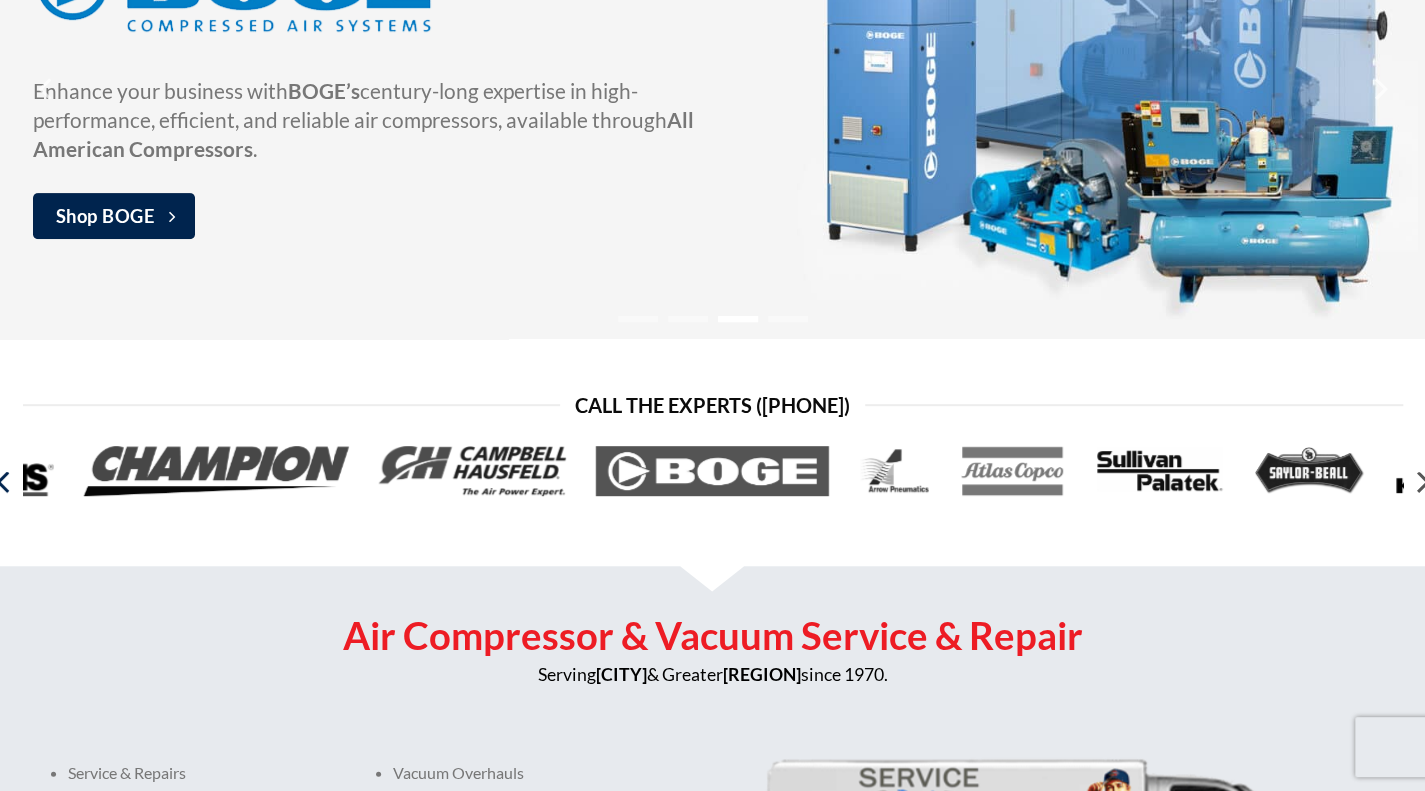 click 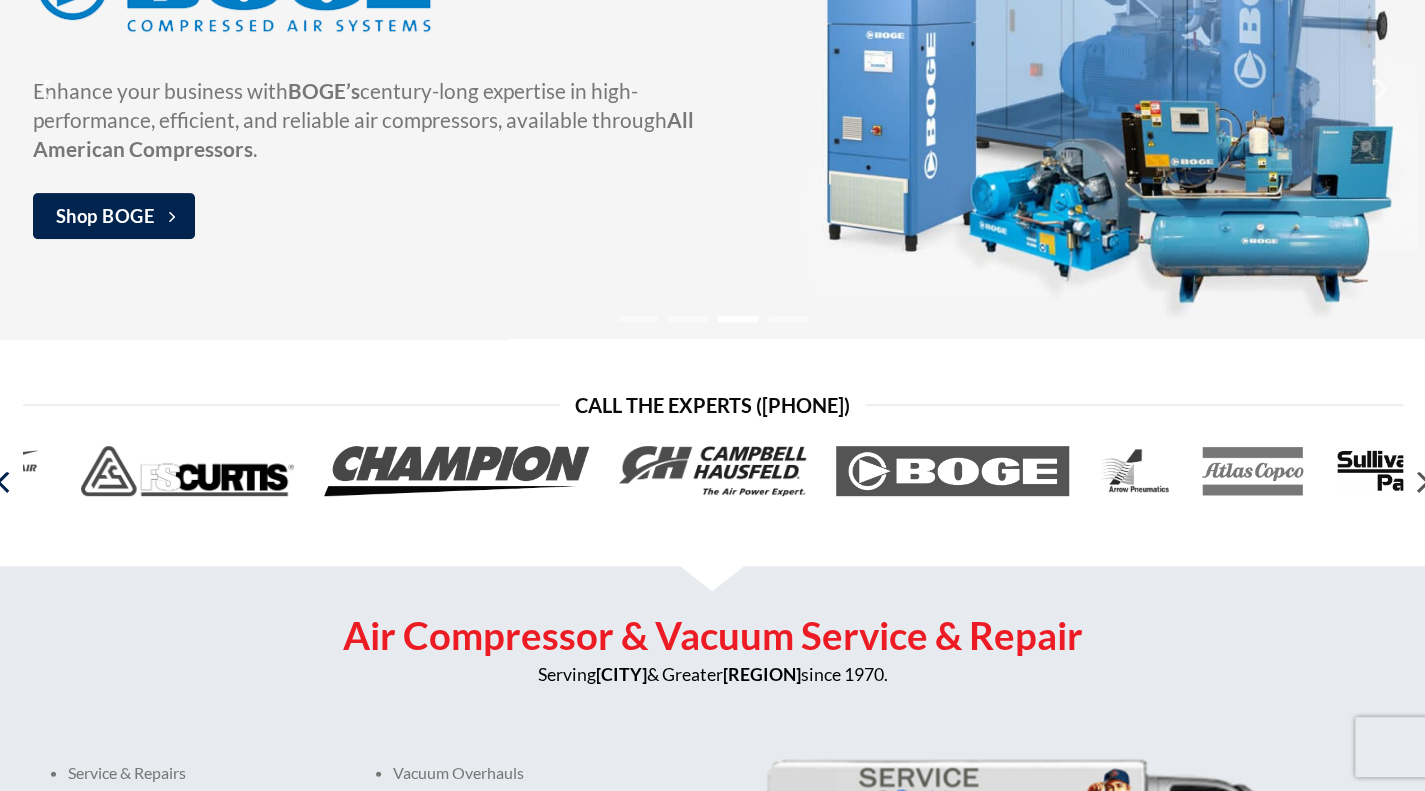 click 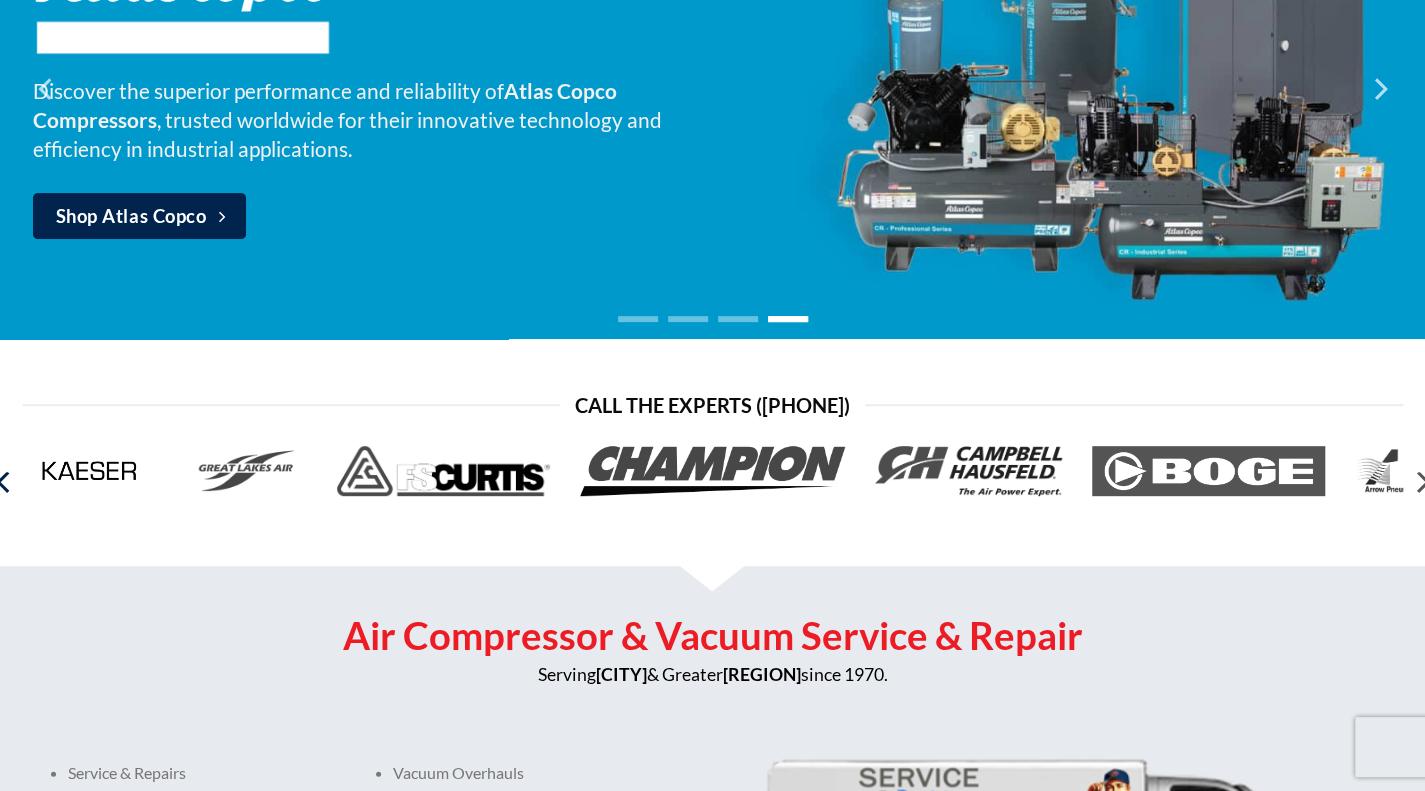click 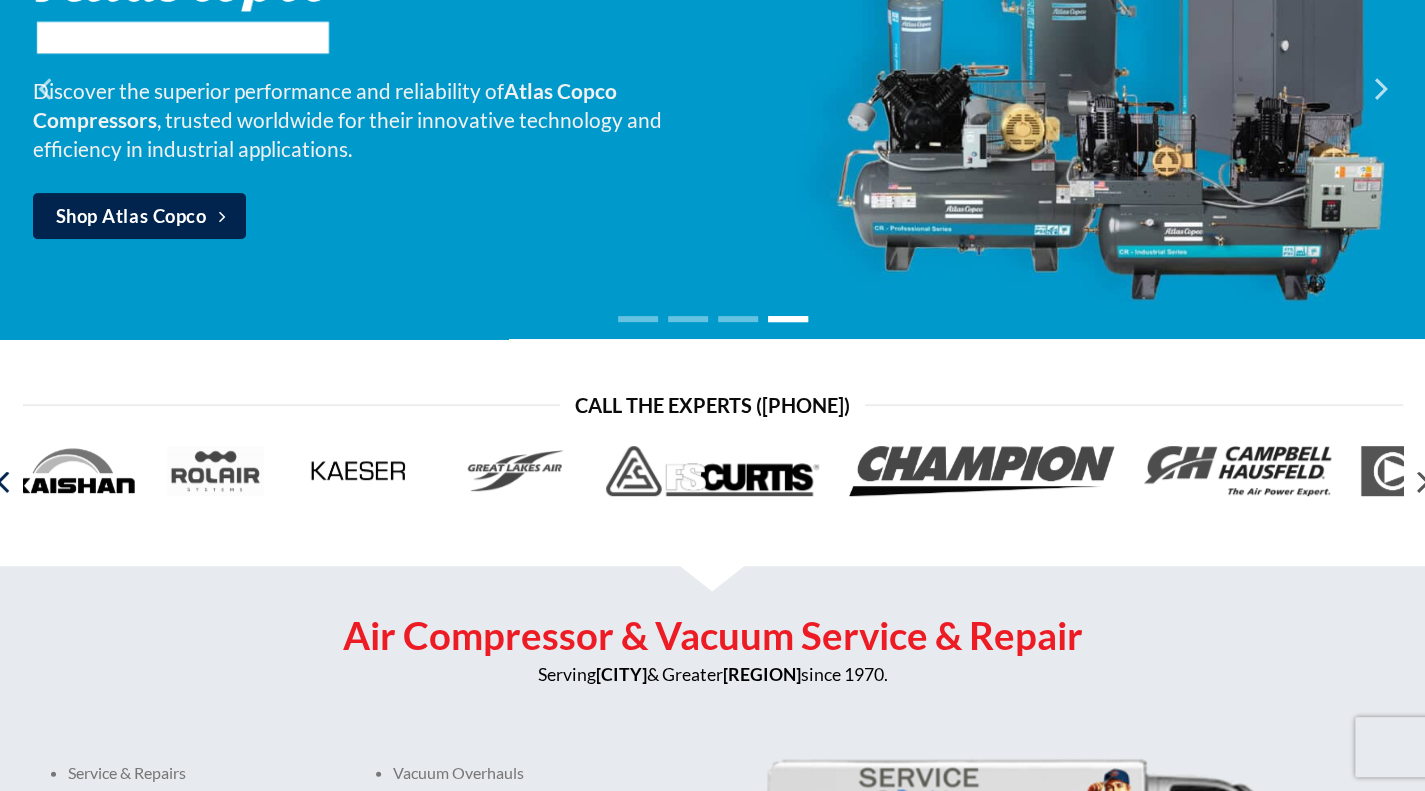 click 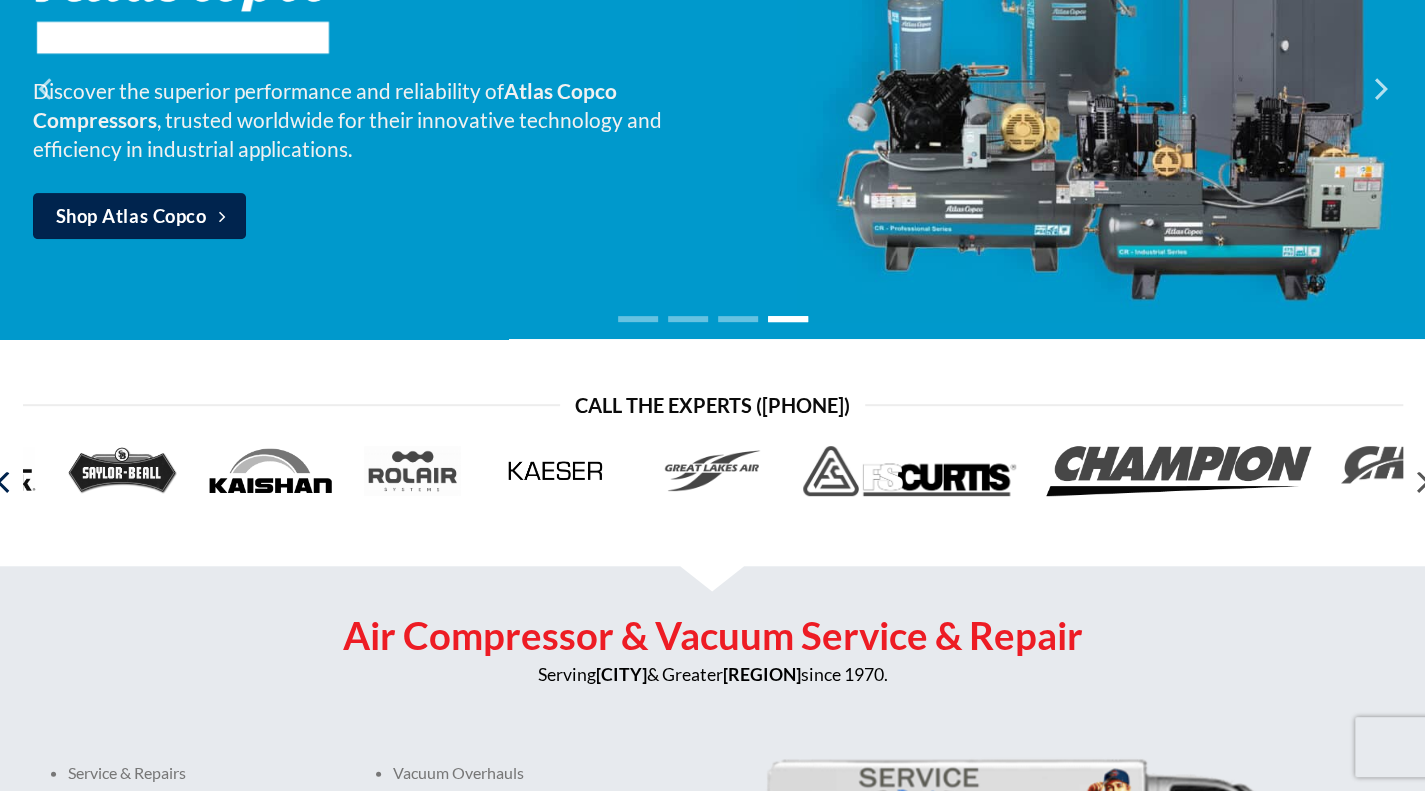 click 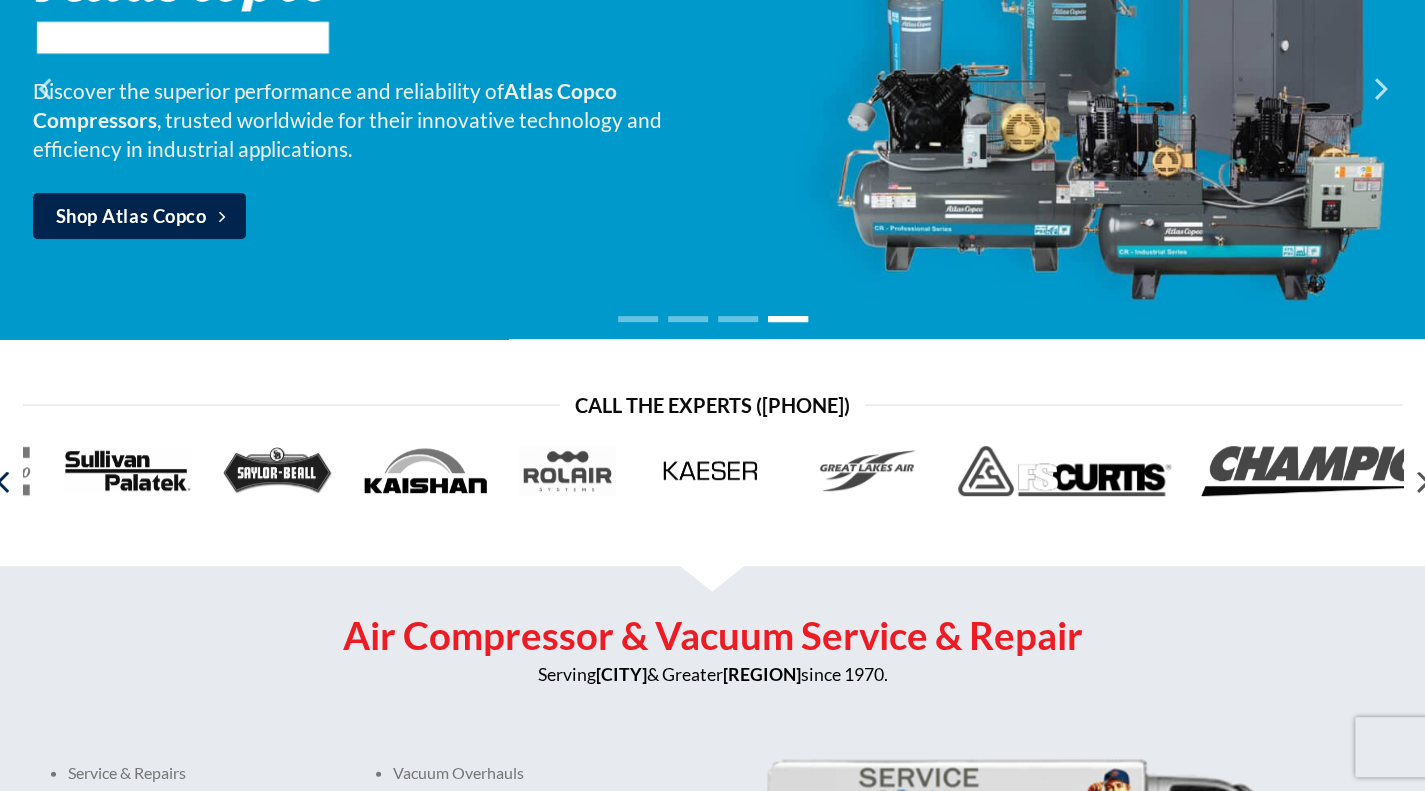 click 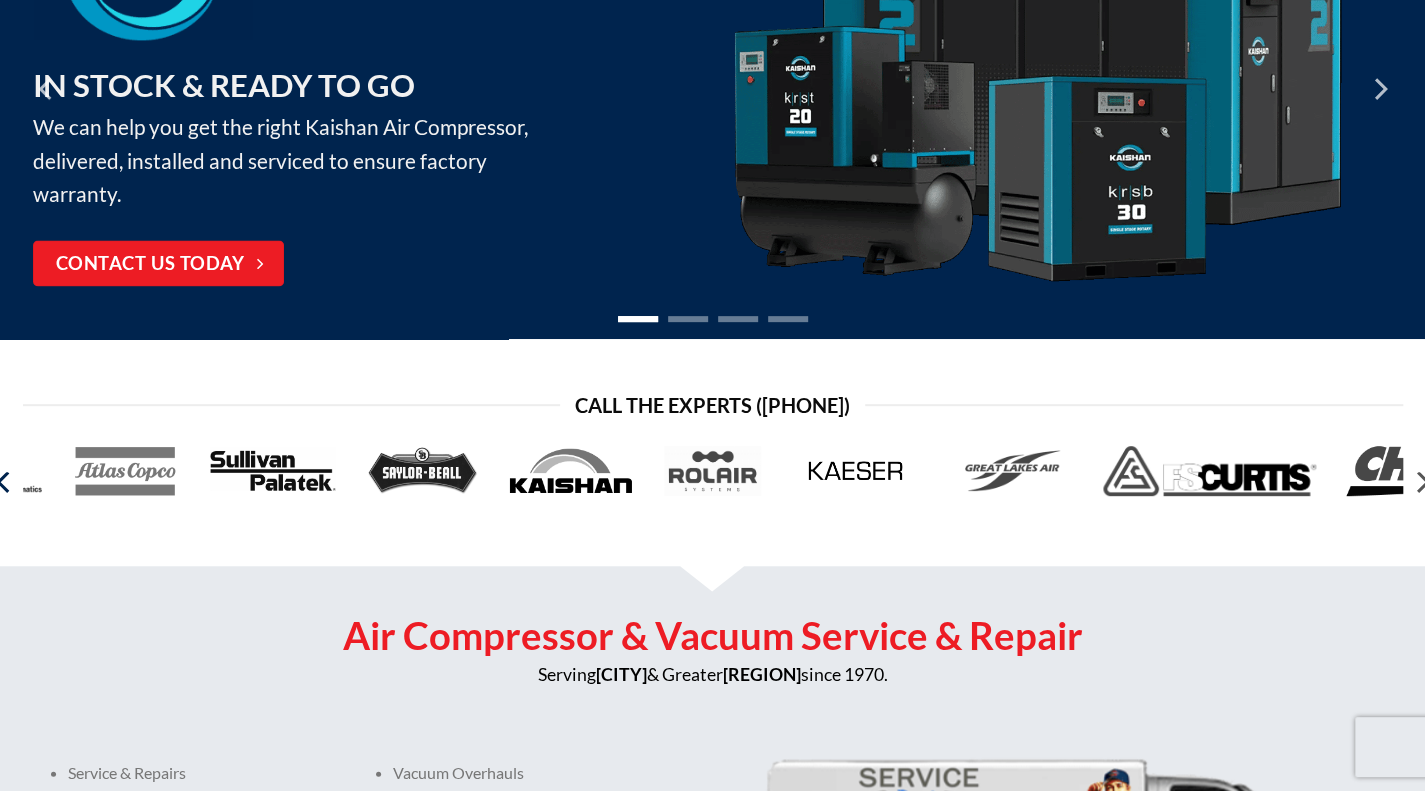 click 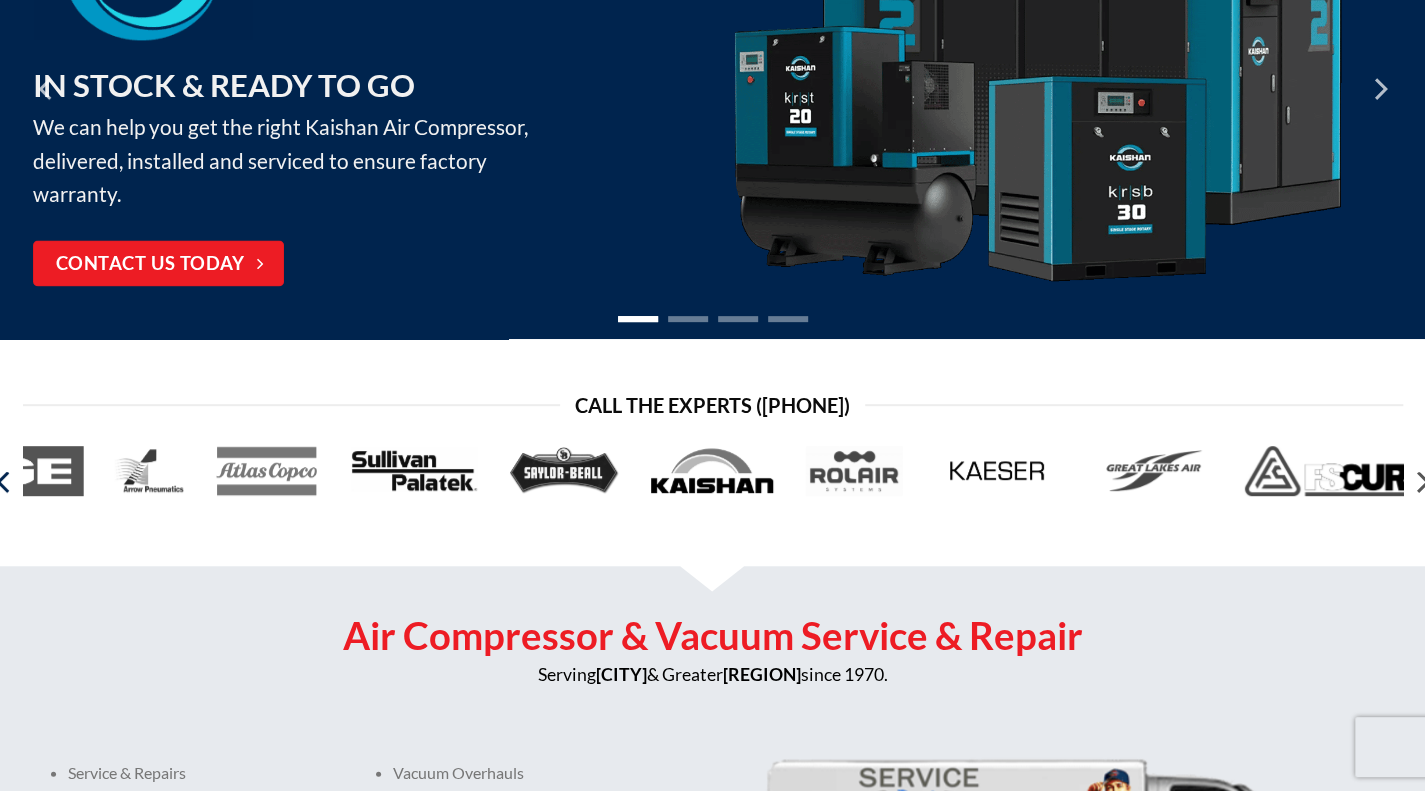 click 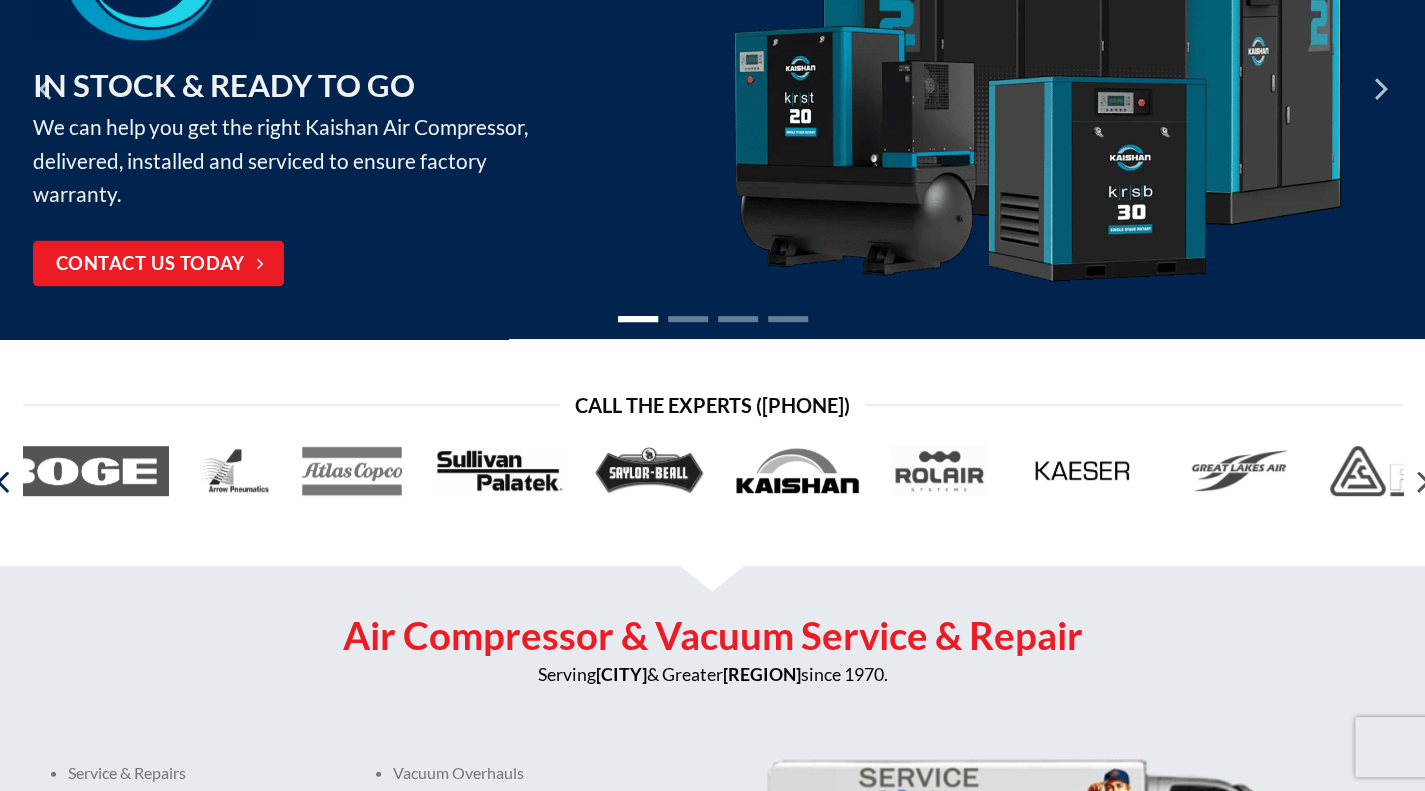 click 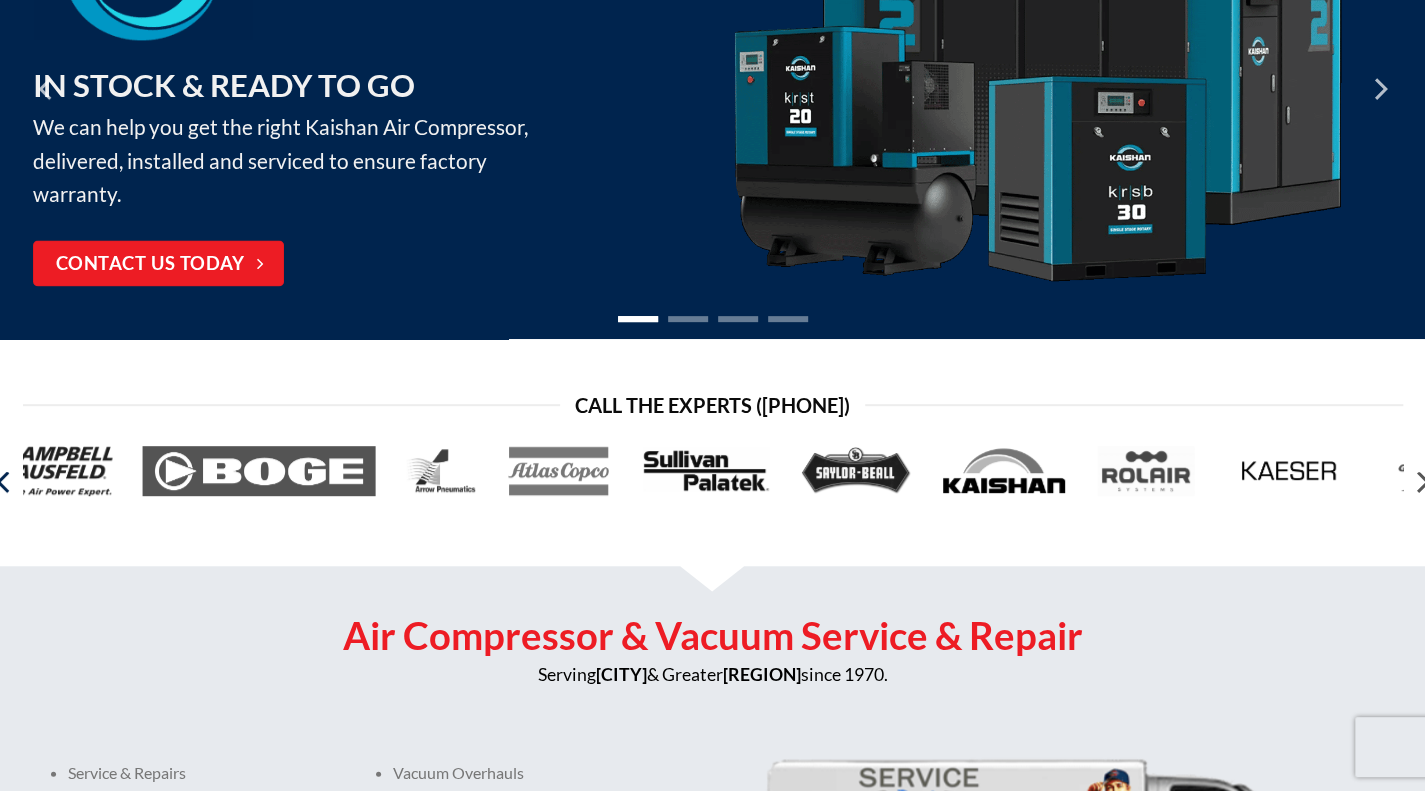 click 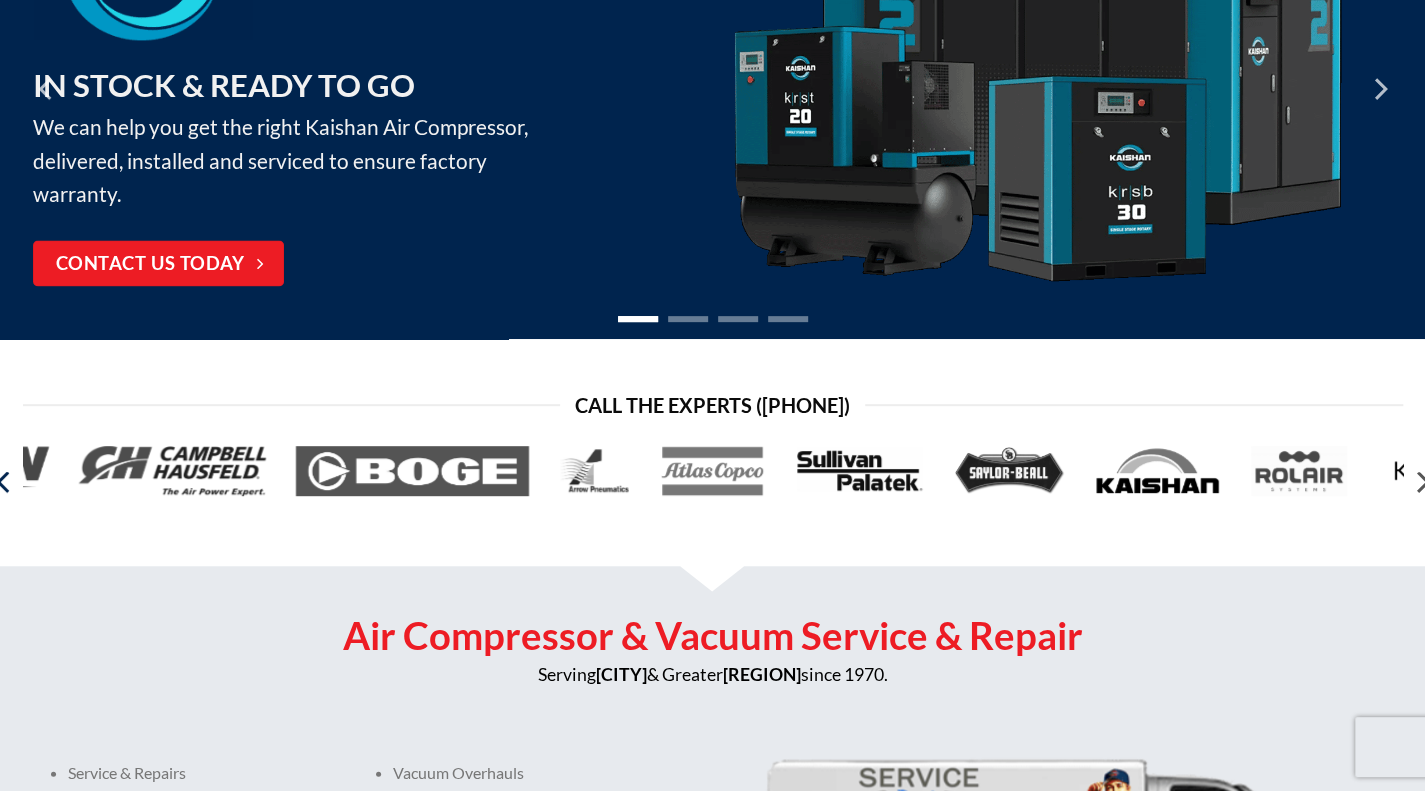 click 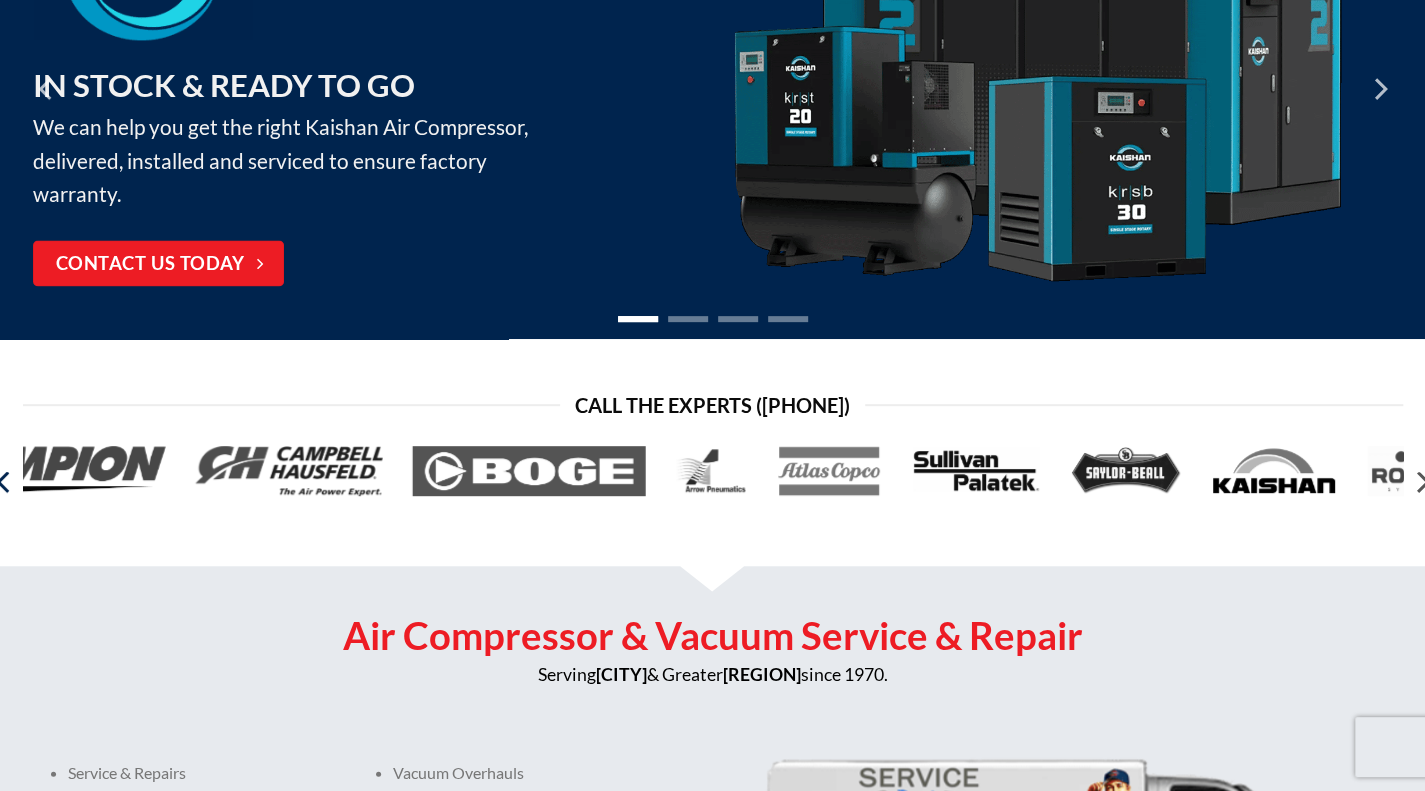click 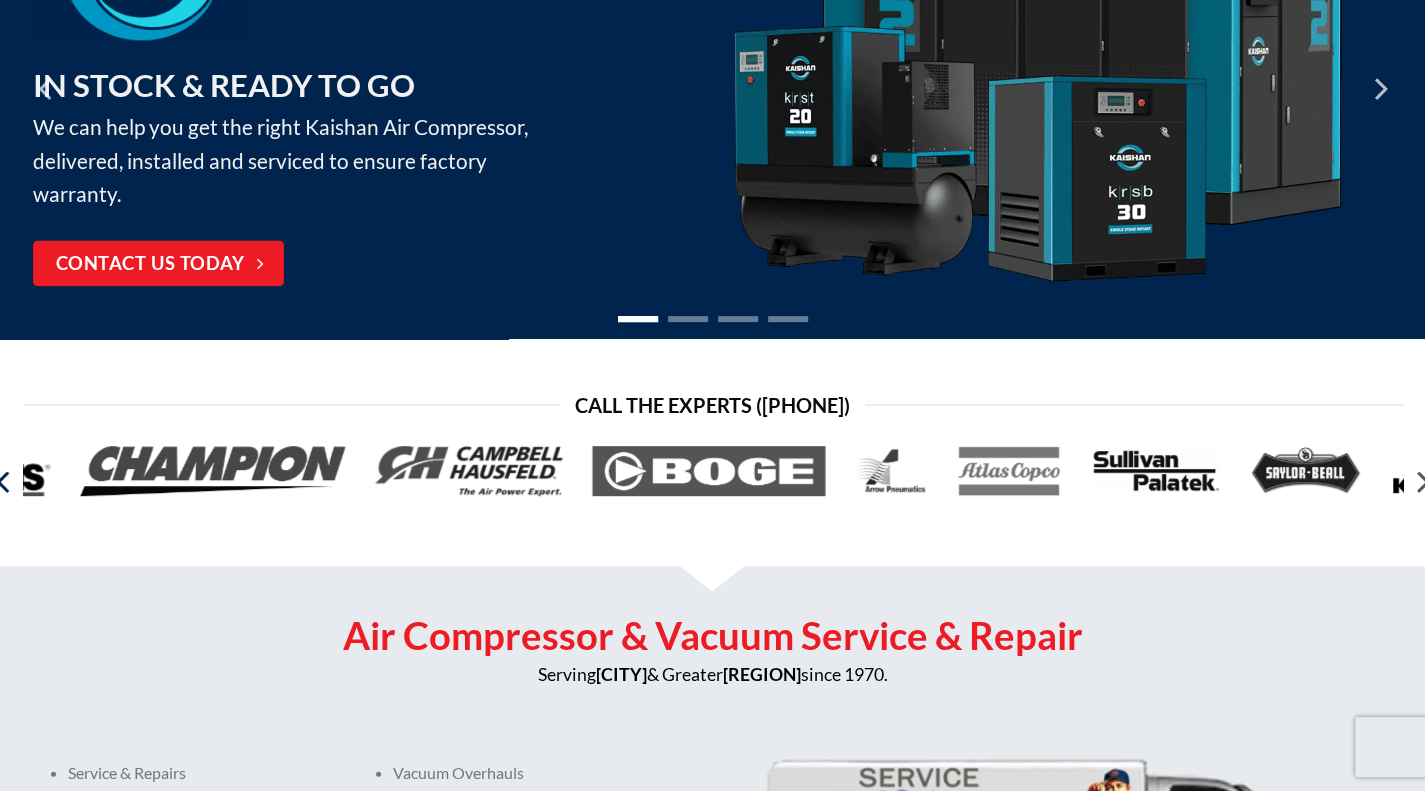 click 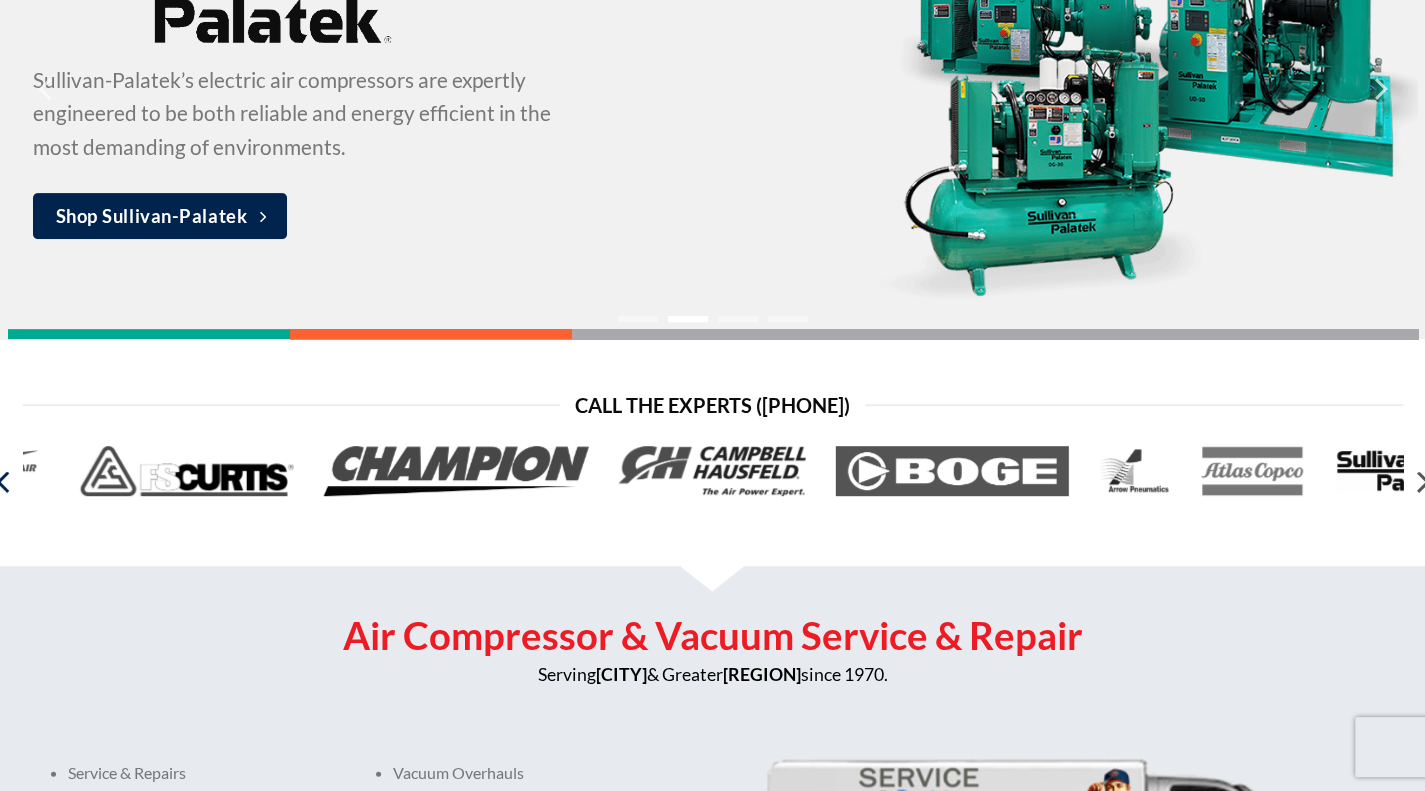 click 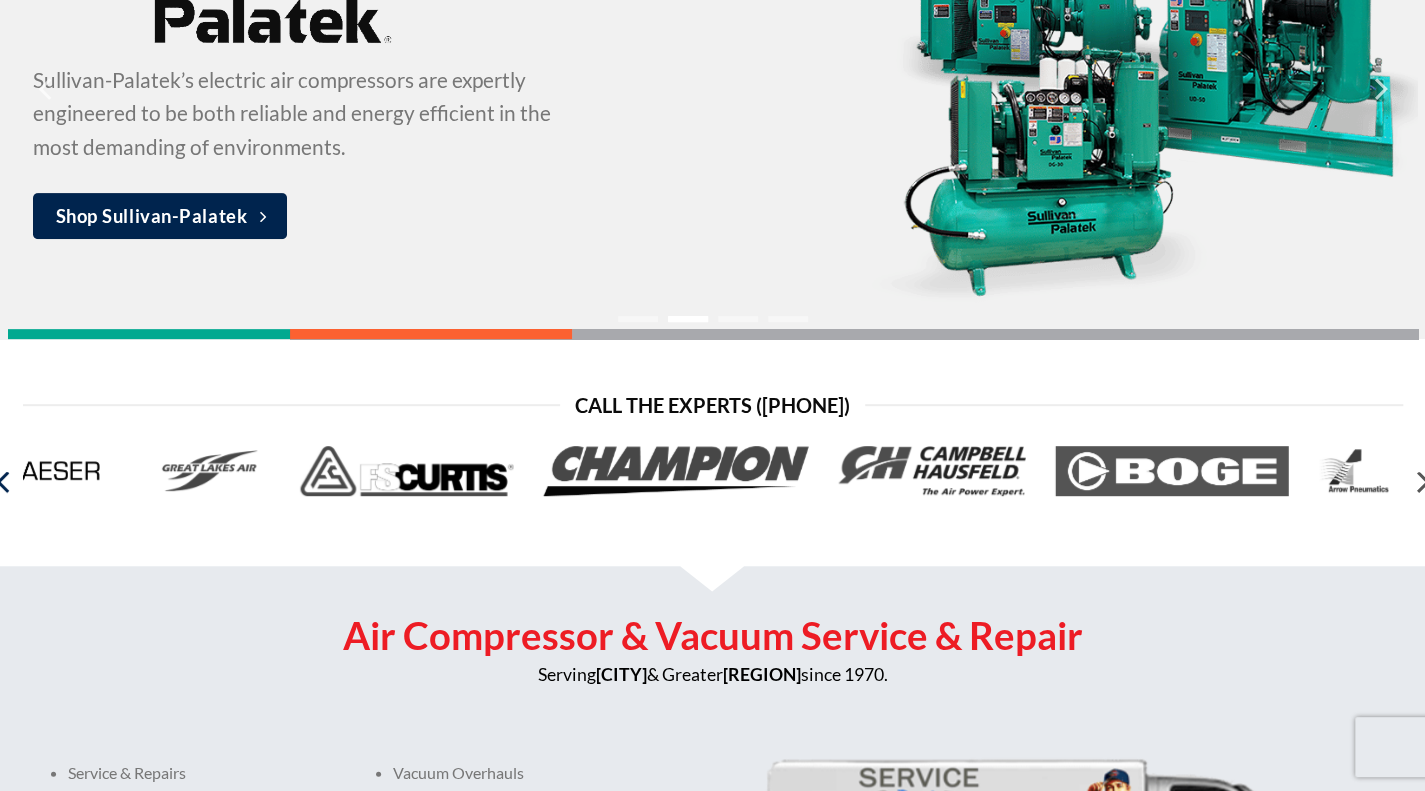click 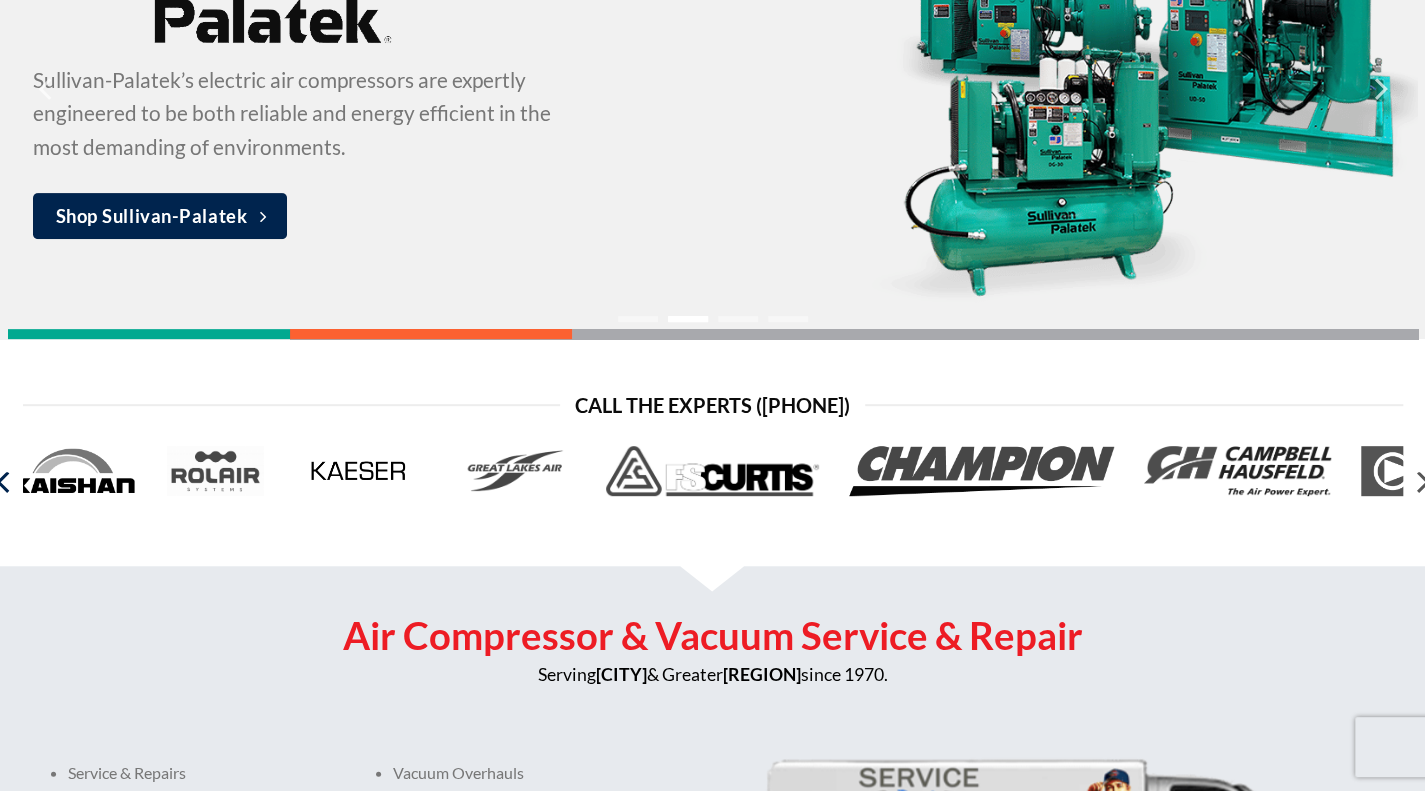click 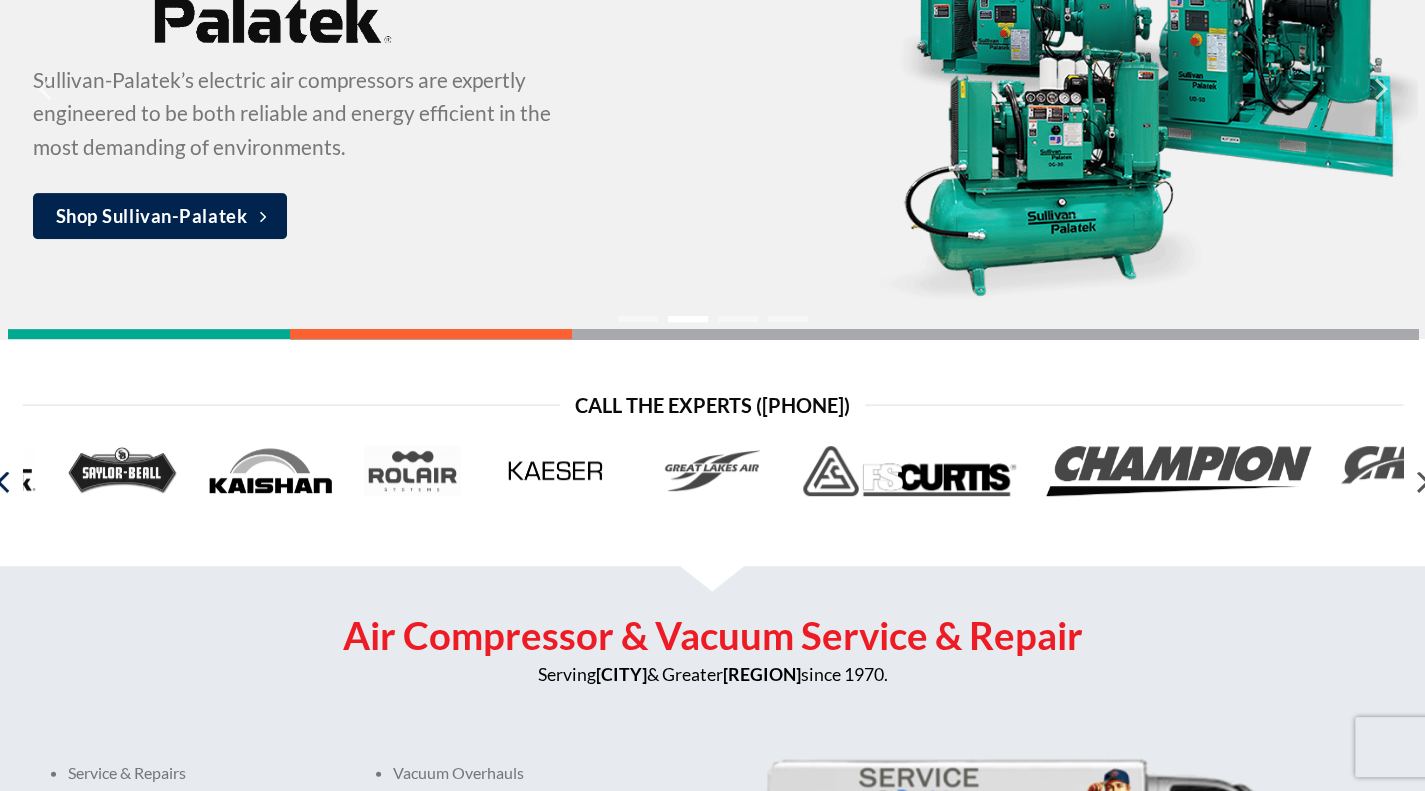 click 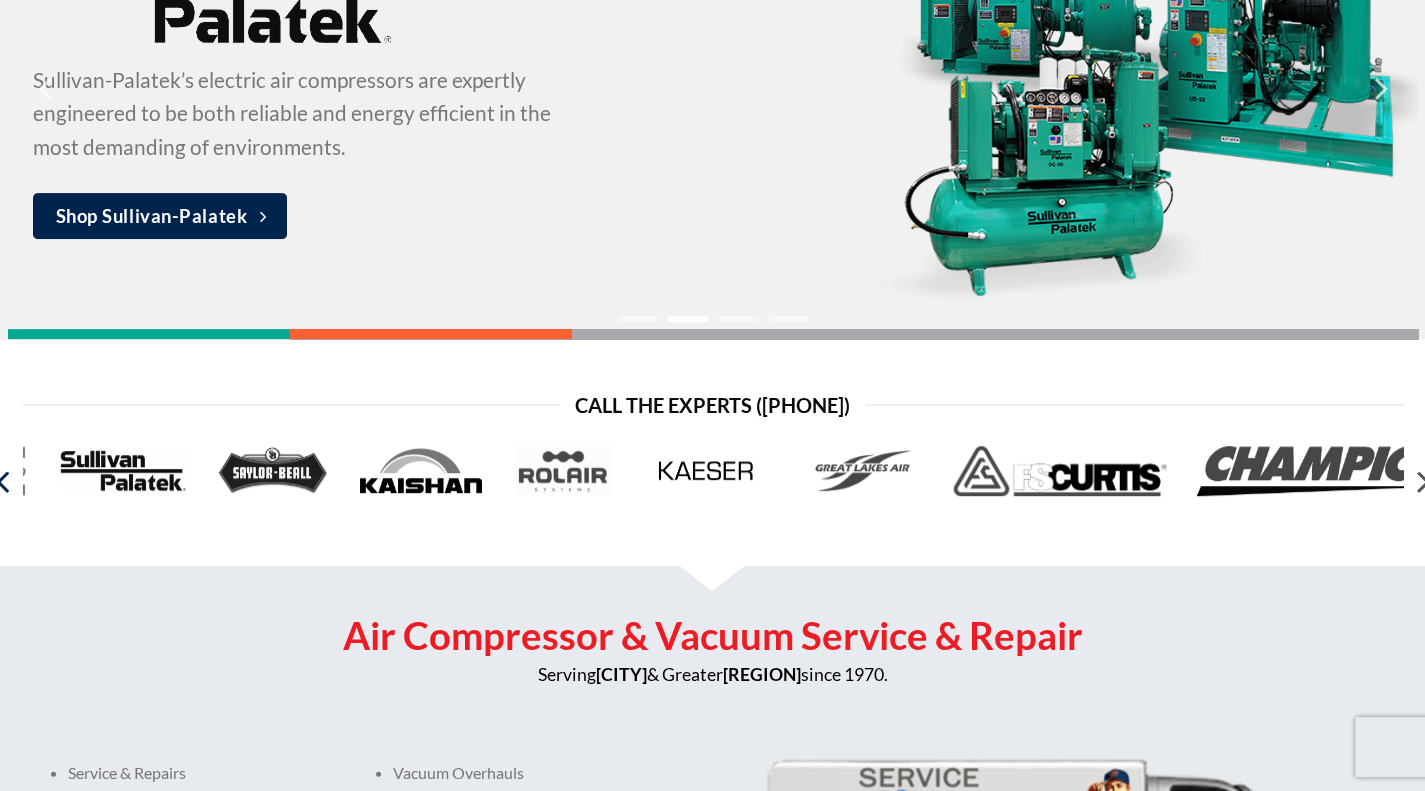 click 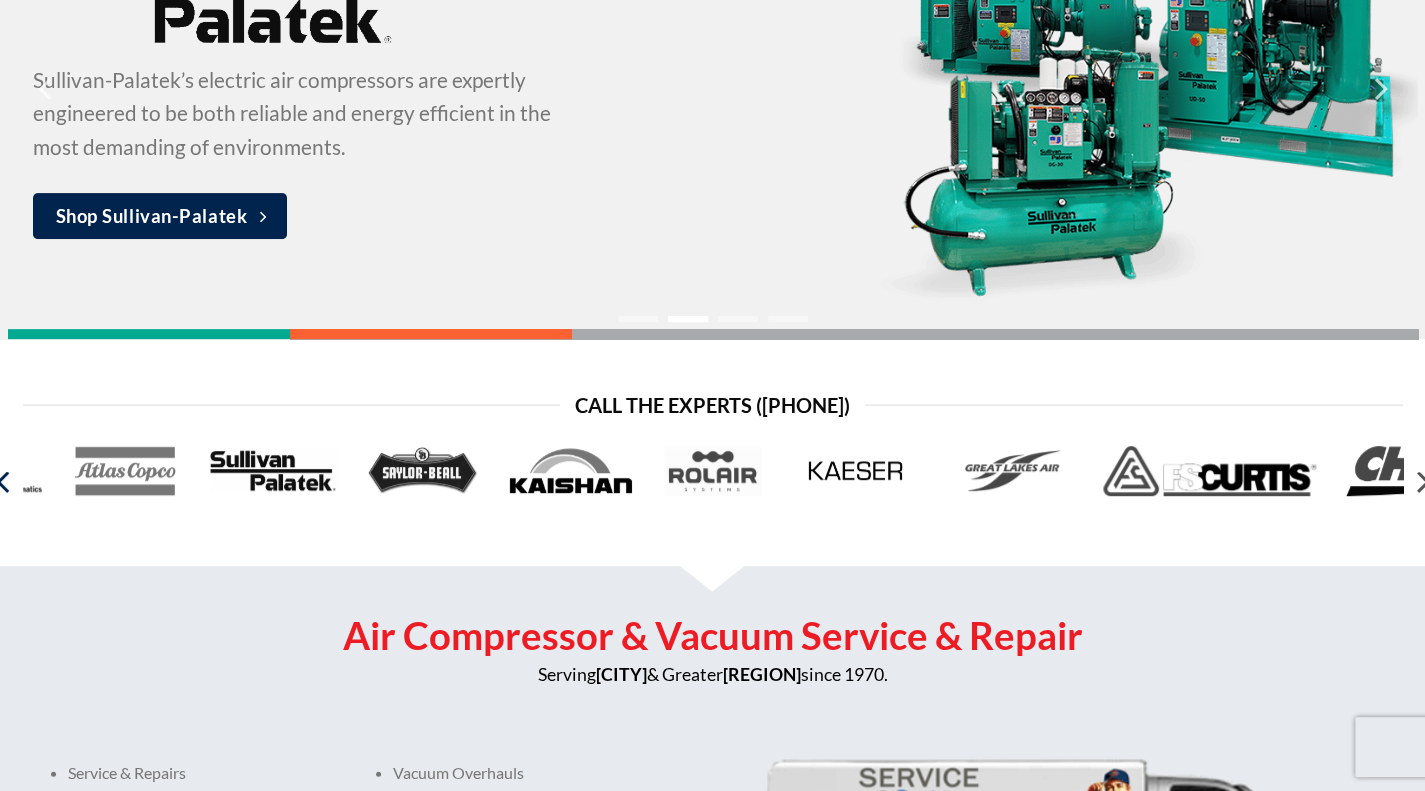 click 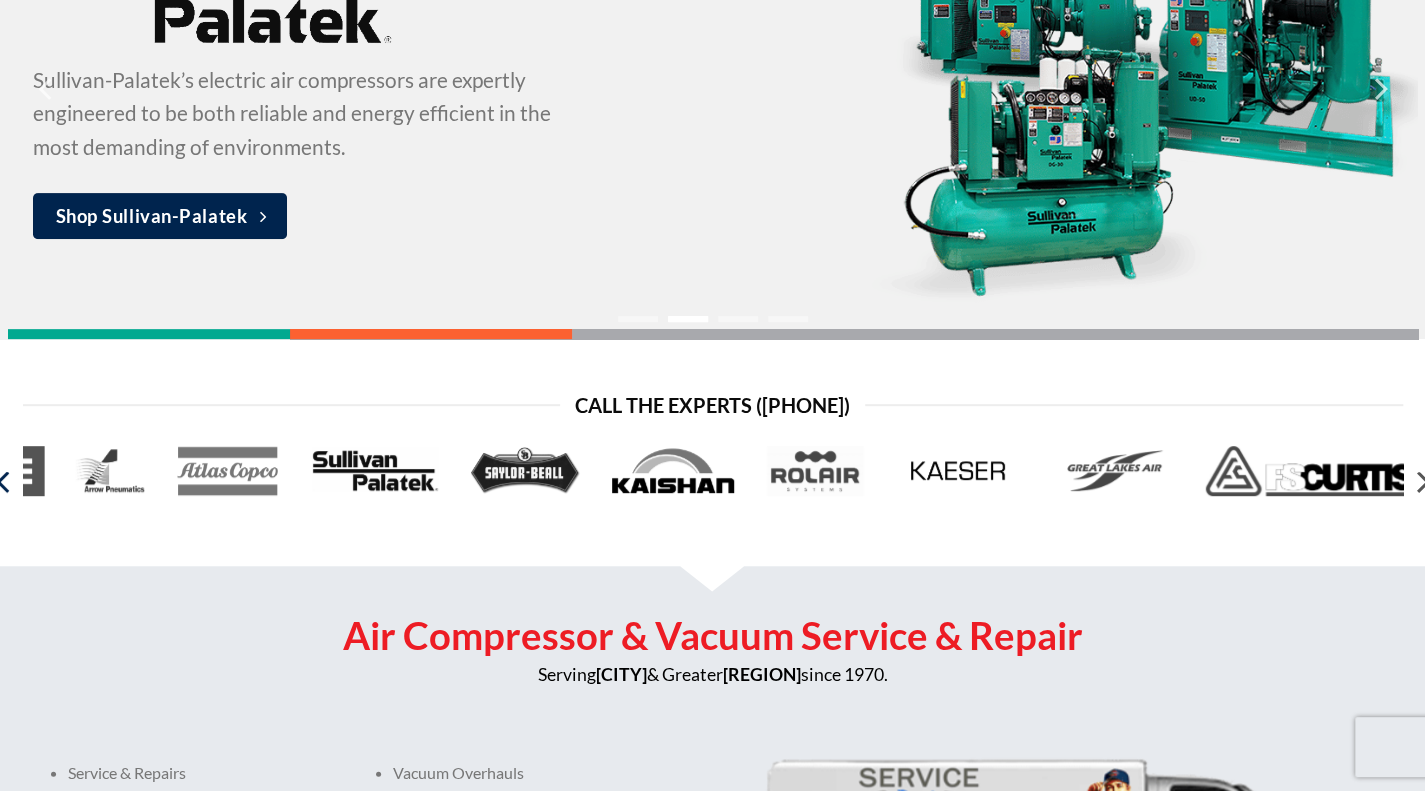 click 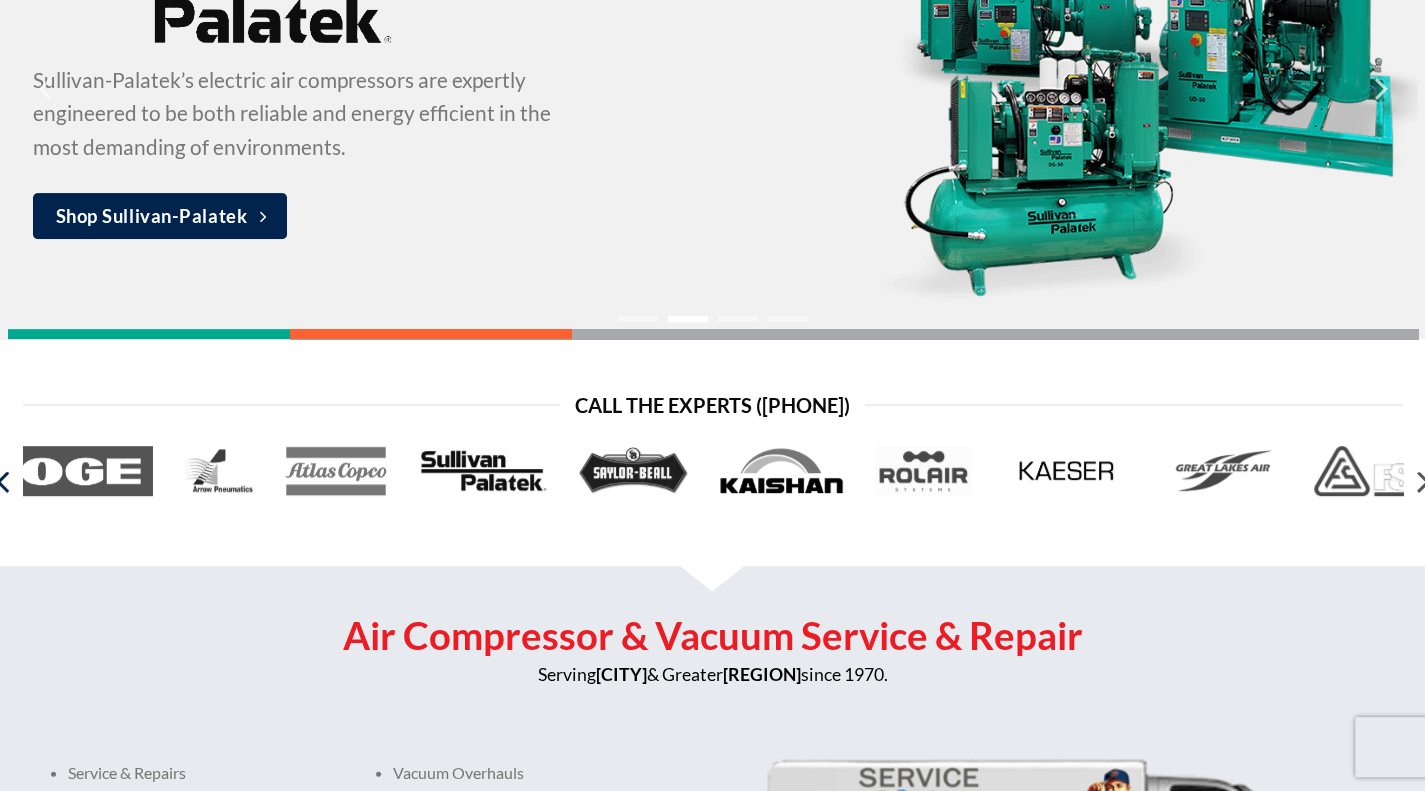 click 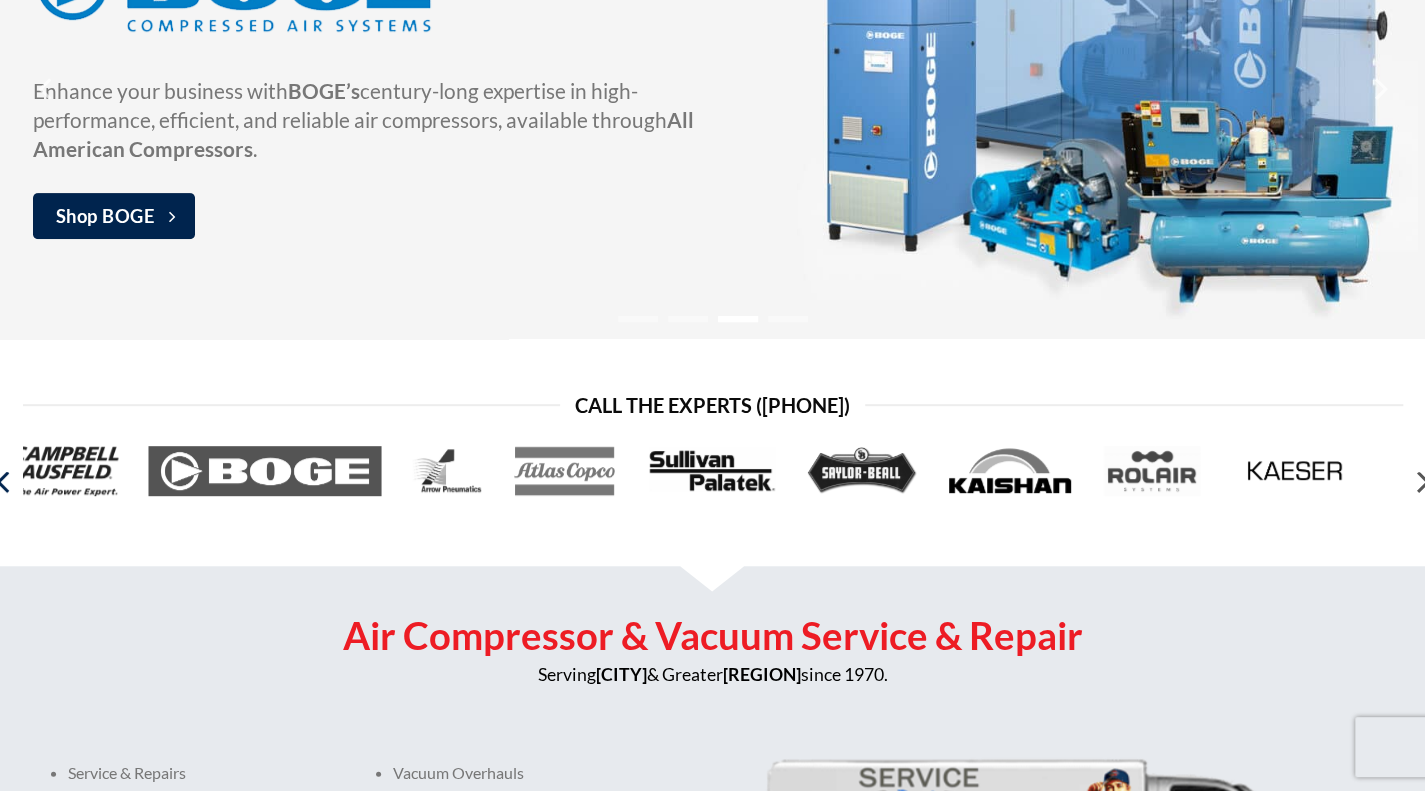 click 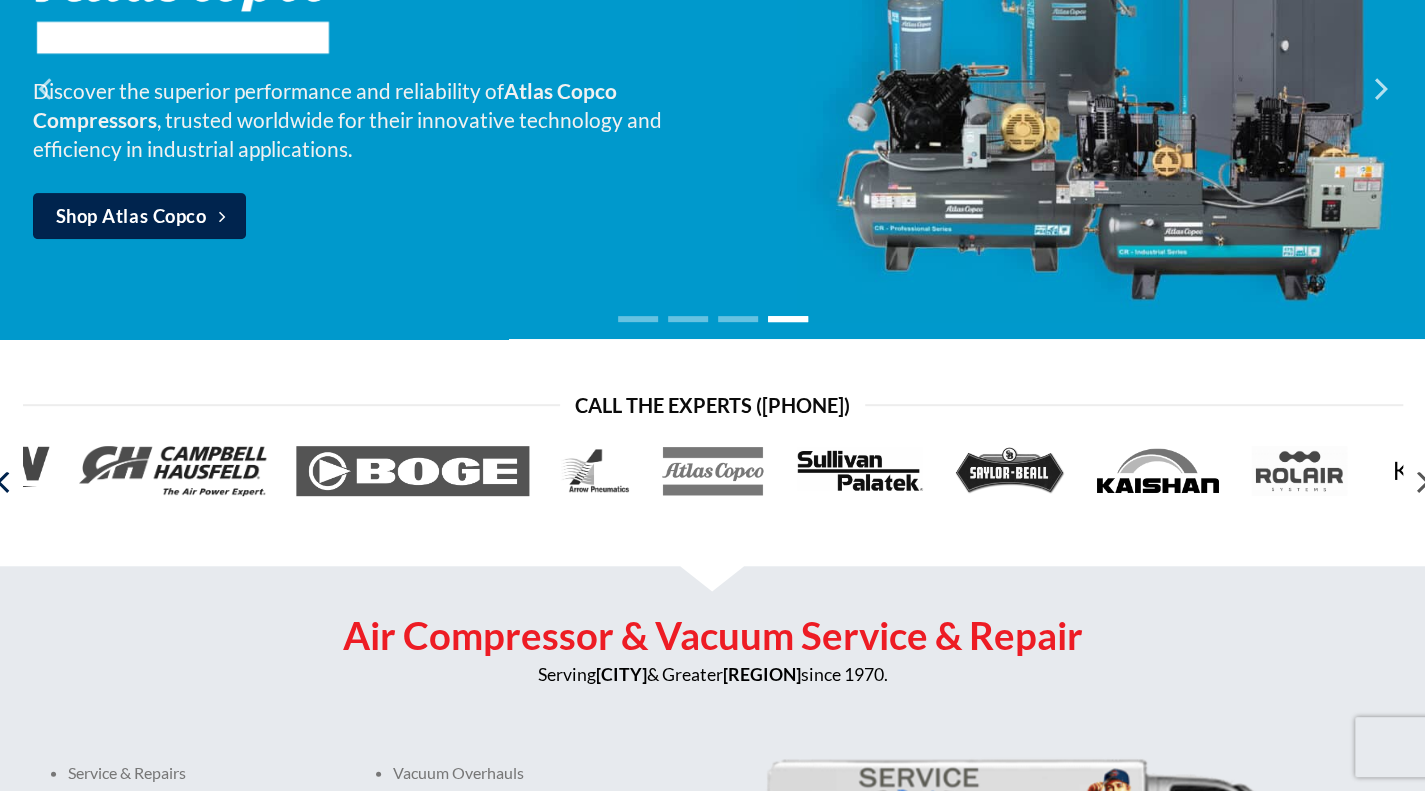 click 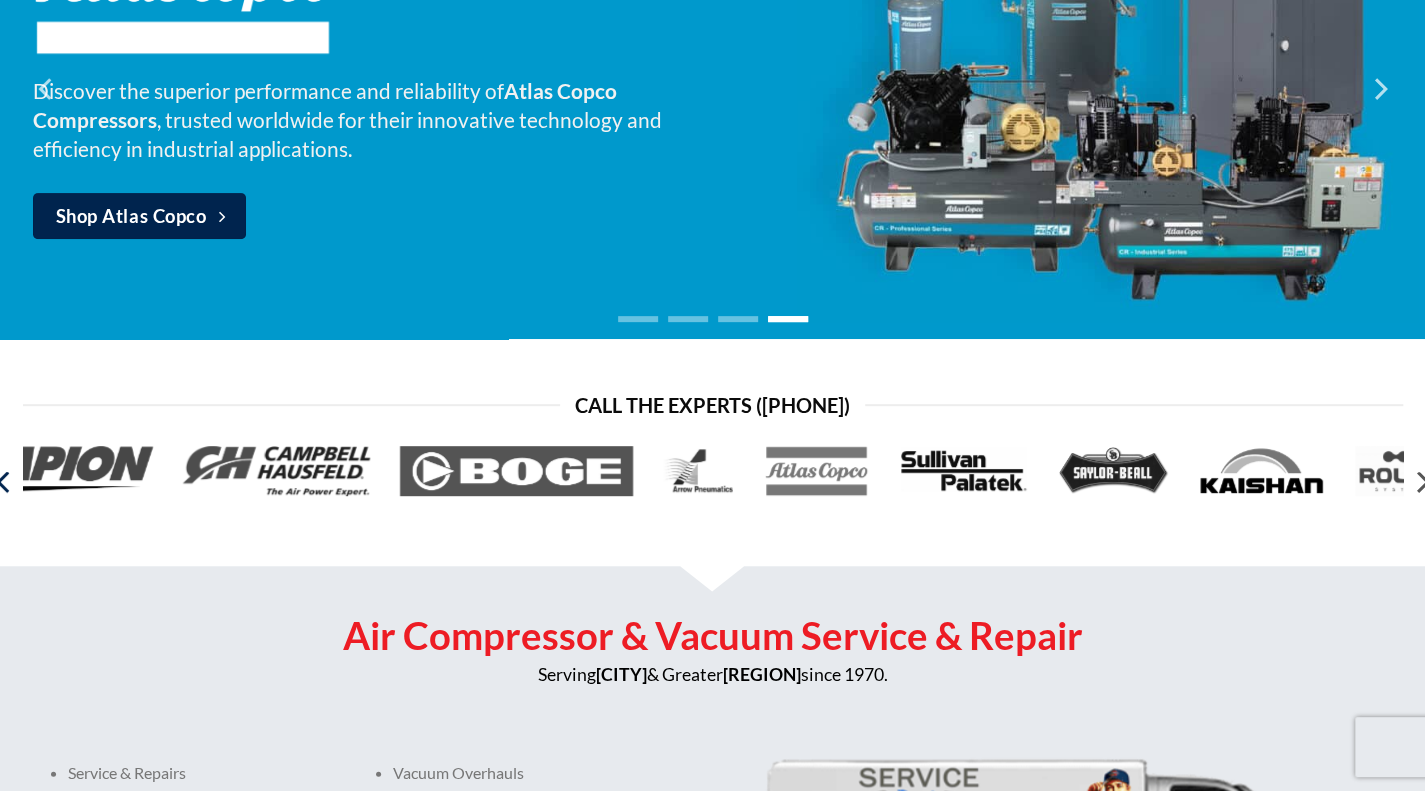 click 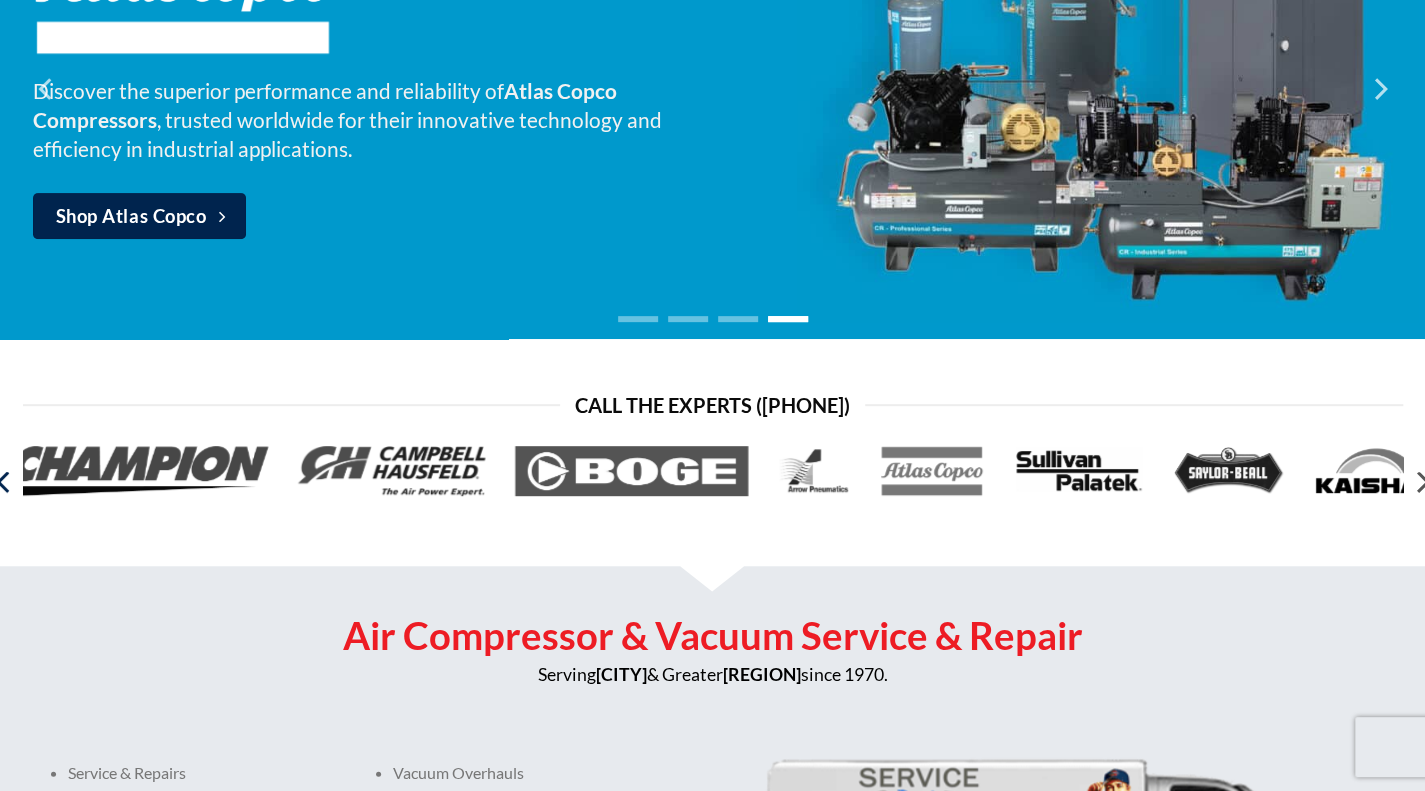 click 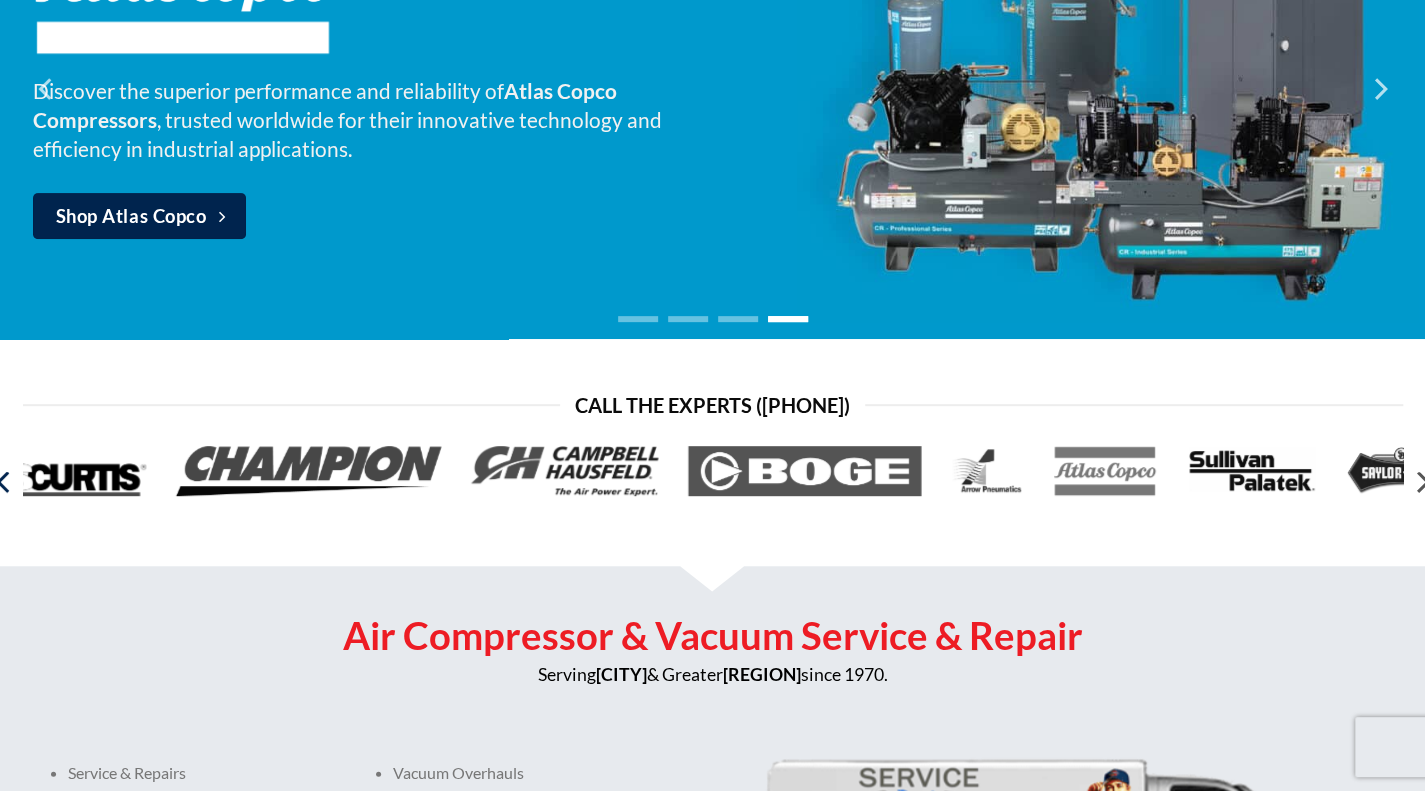 click 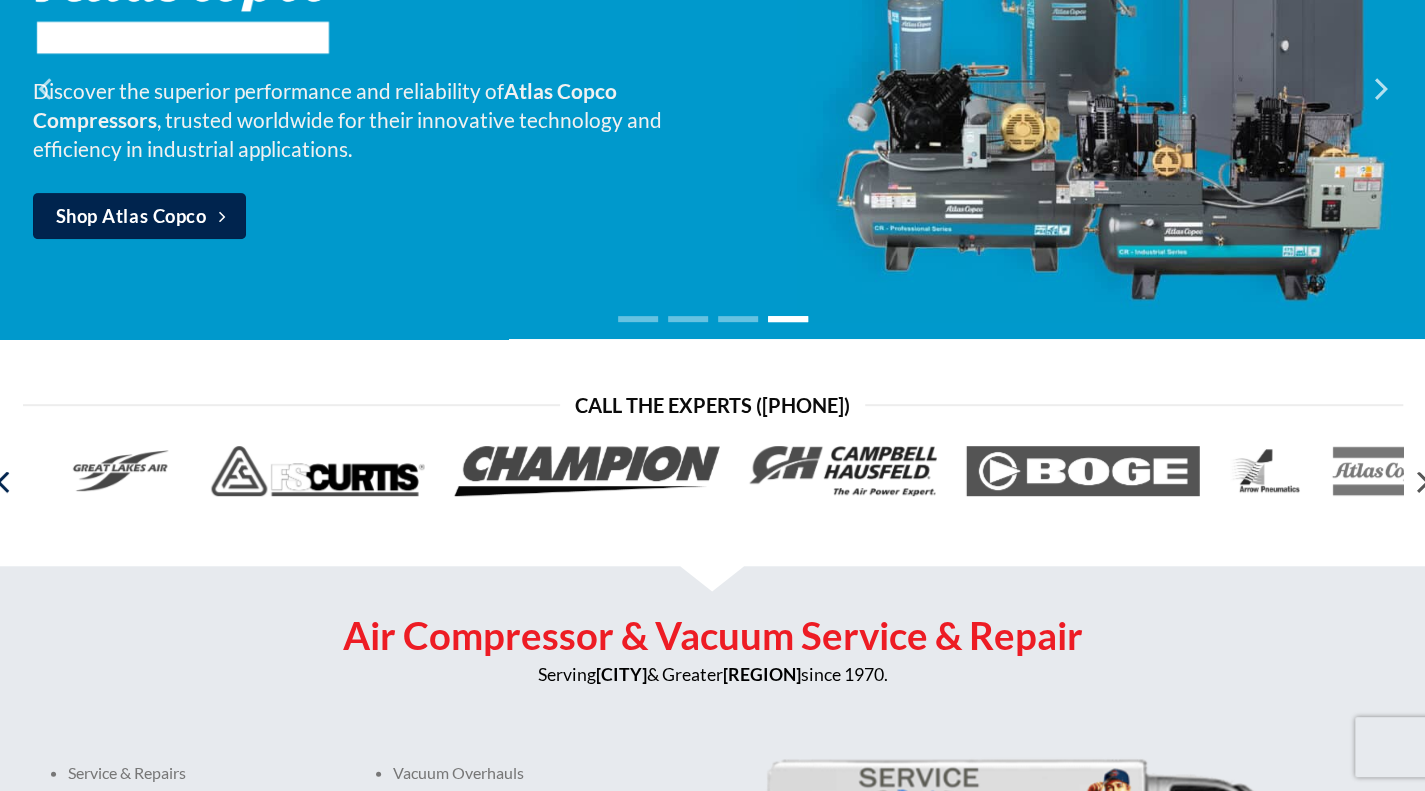 click 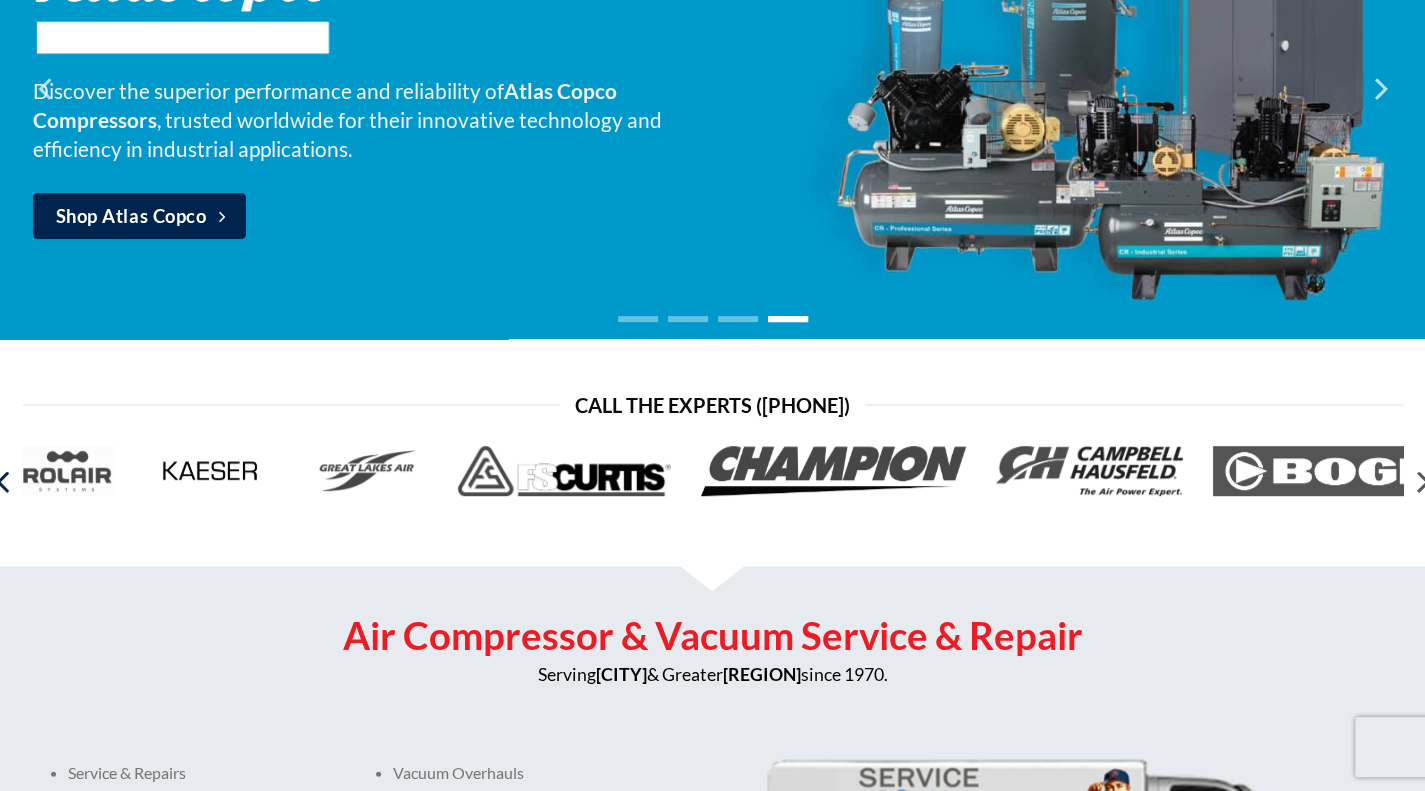 click 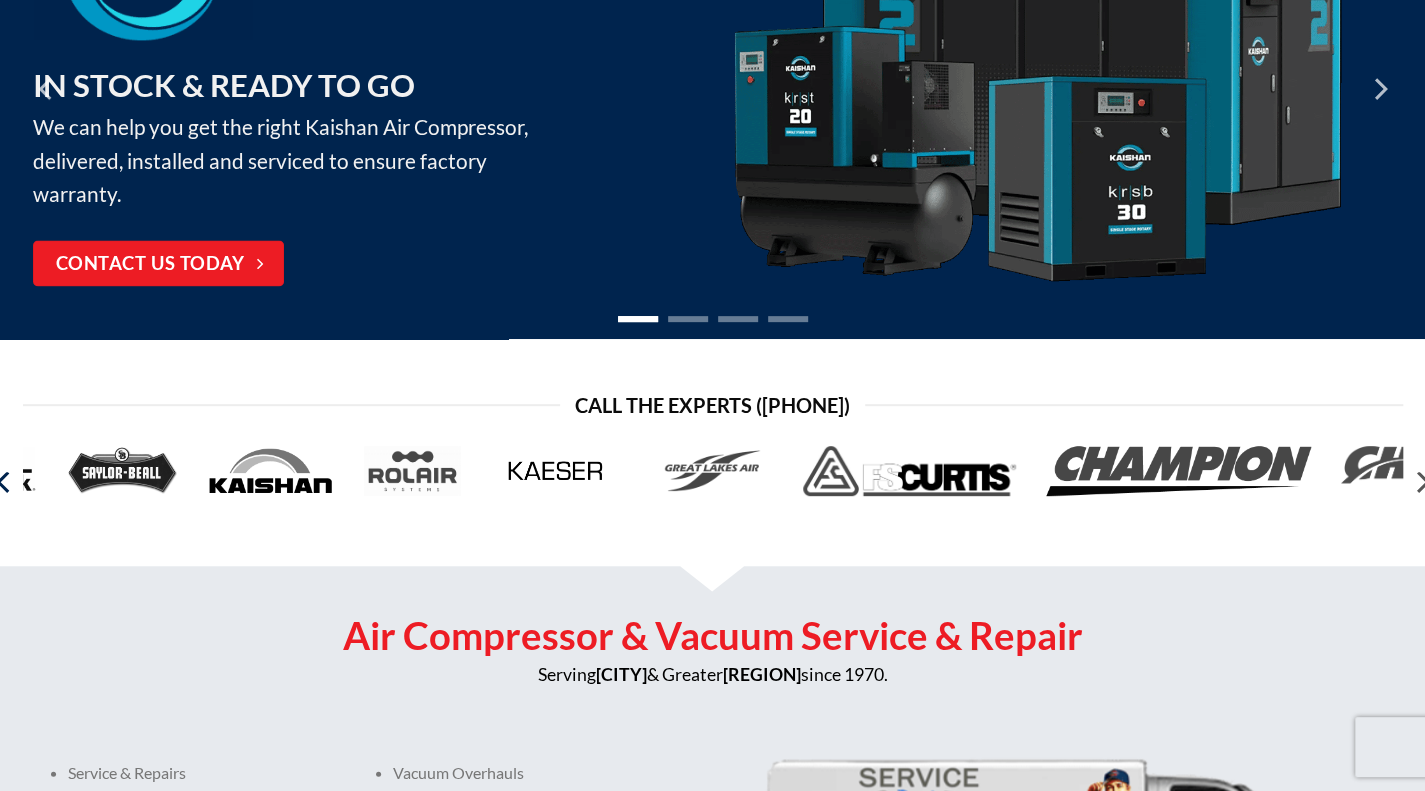 click 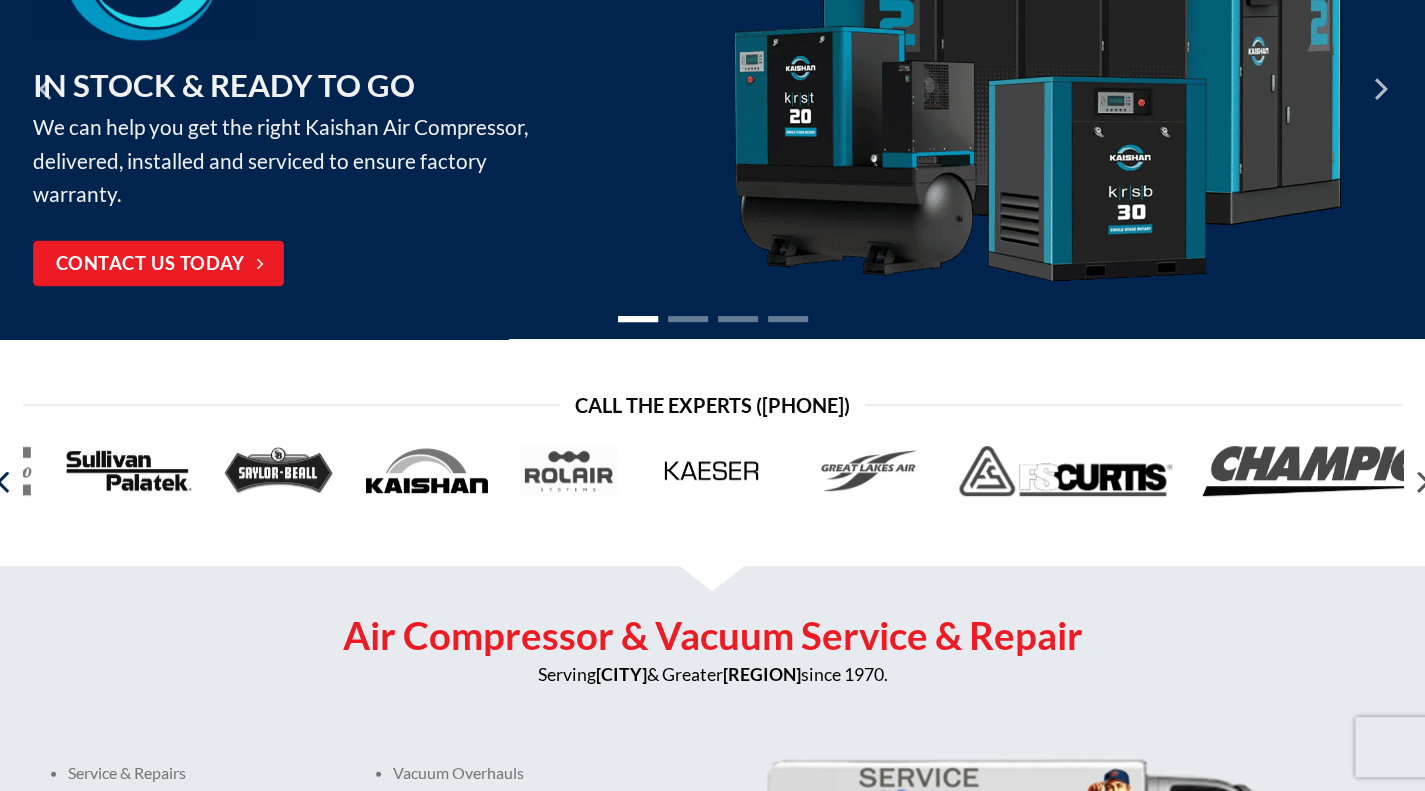 click 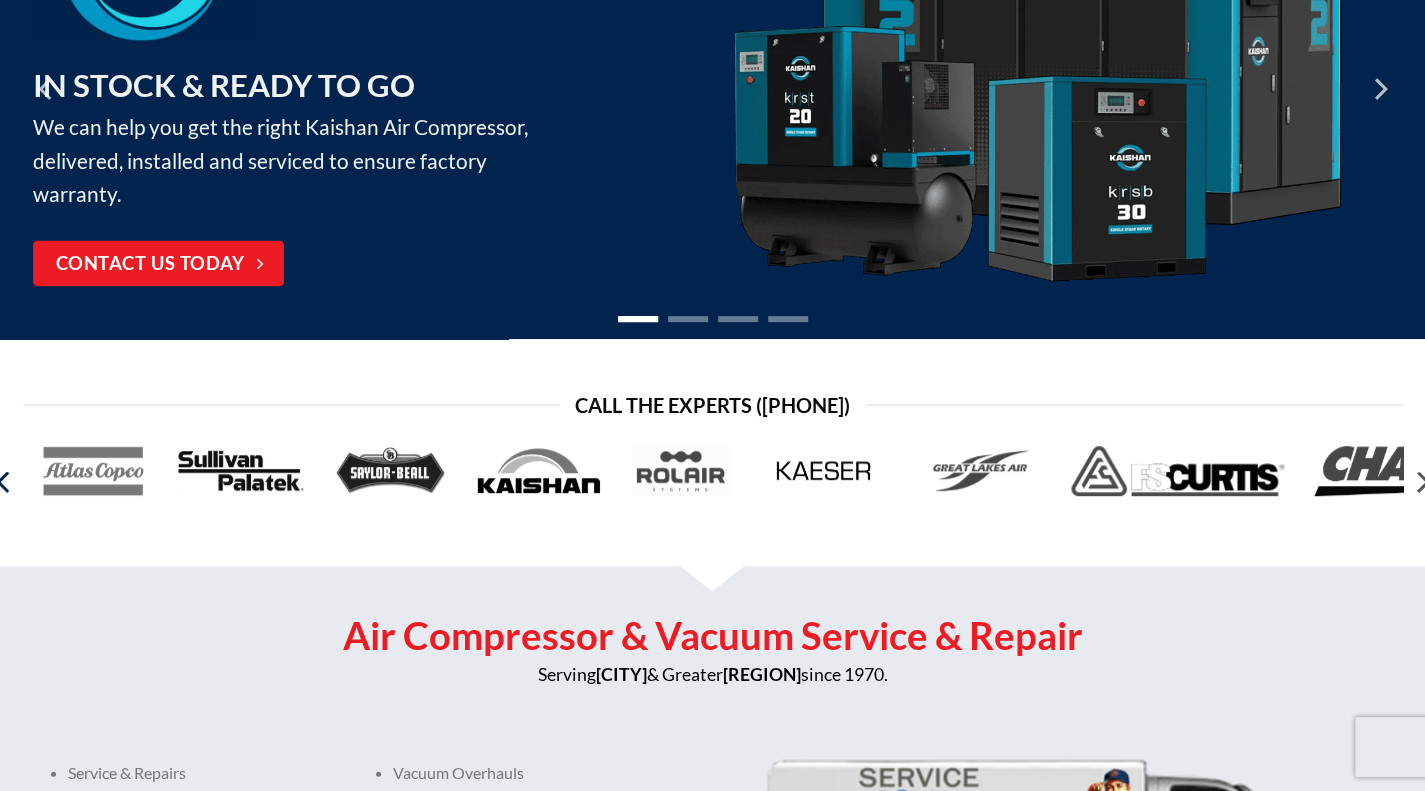click 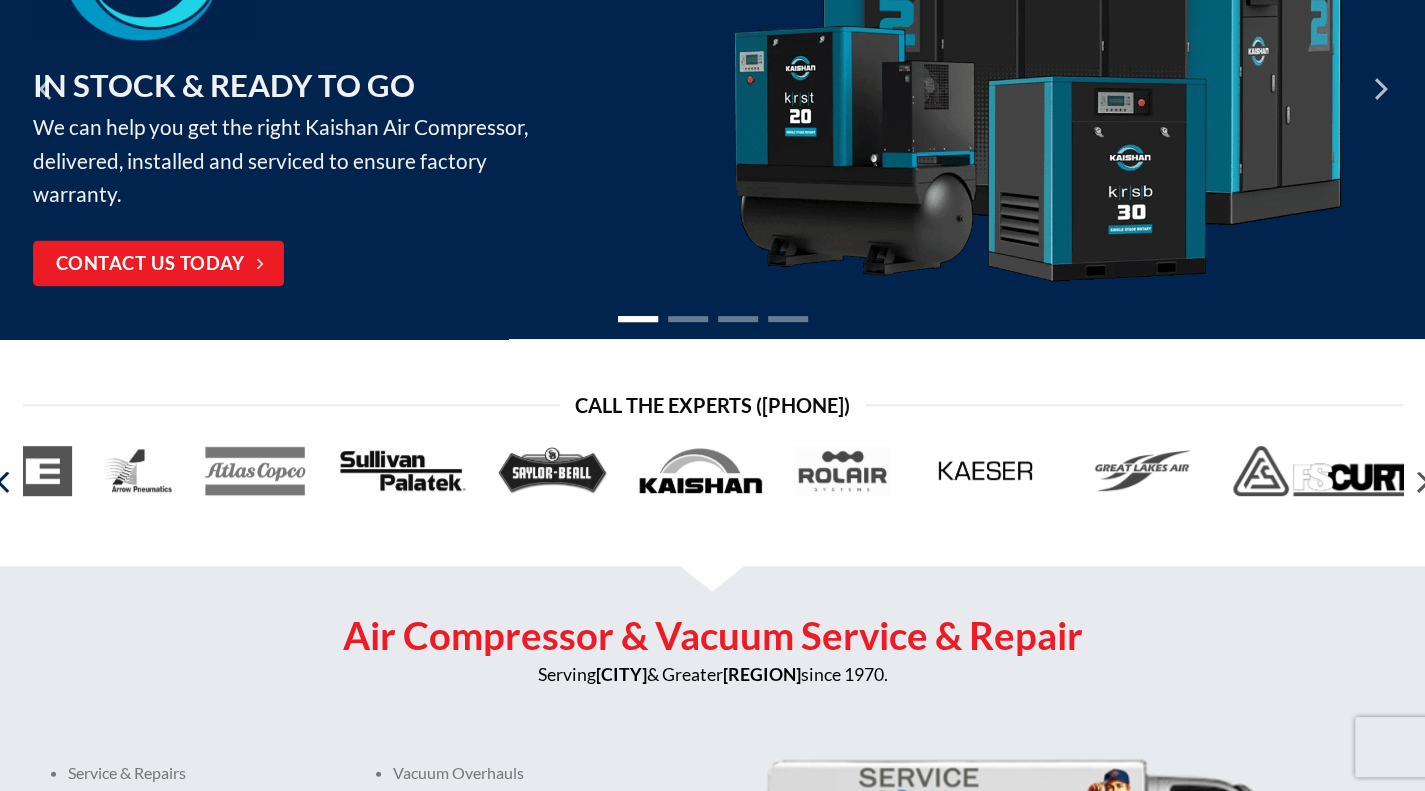 click 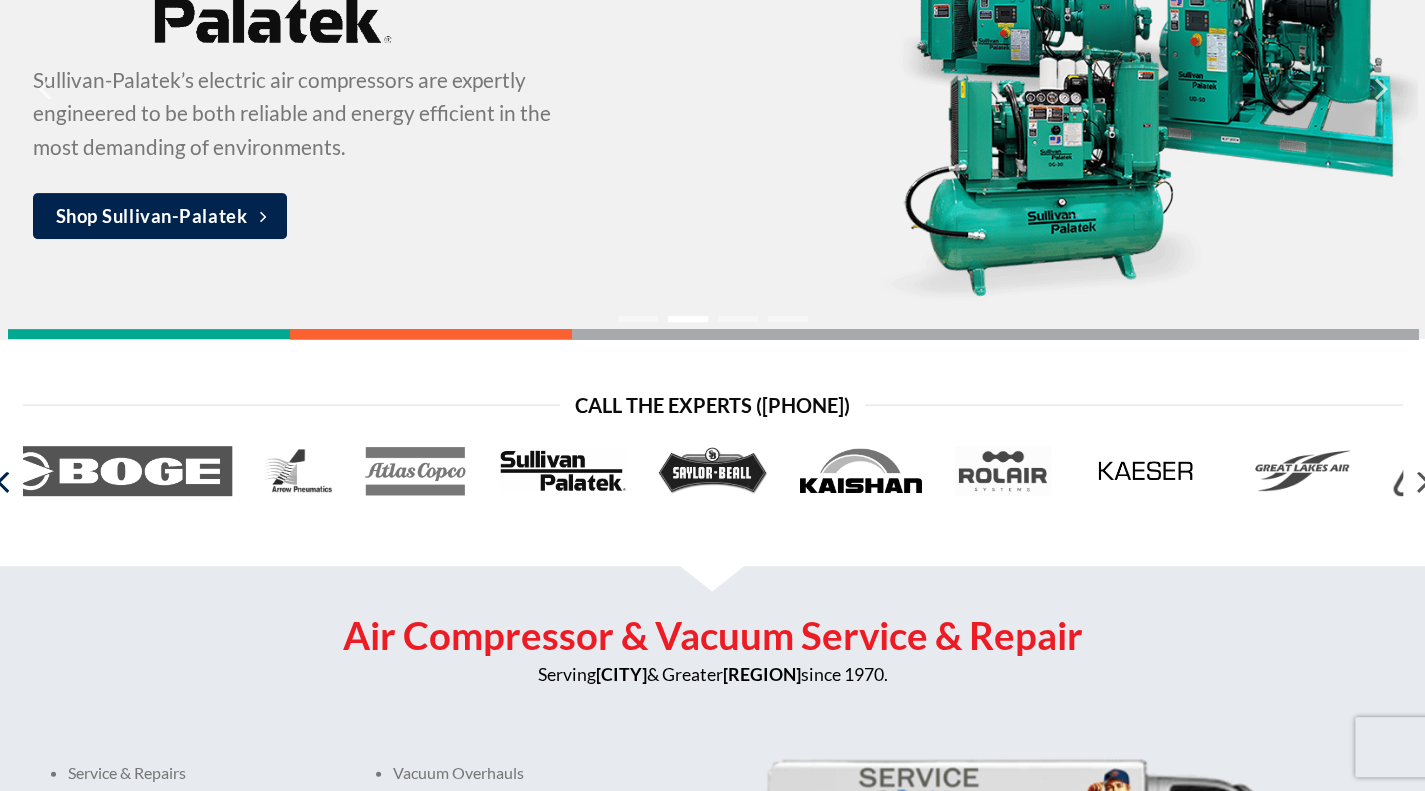 click 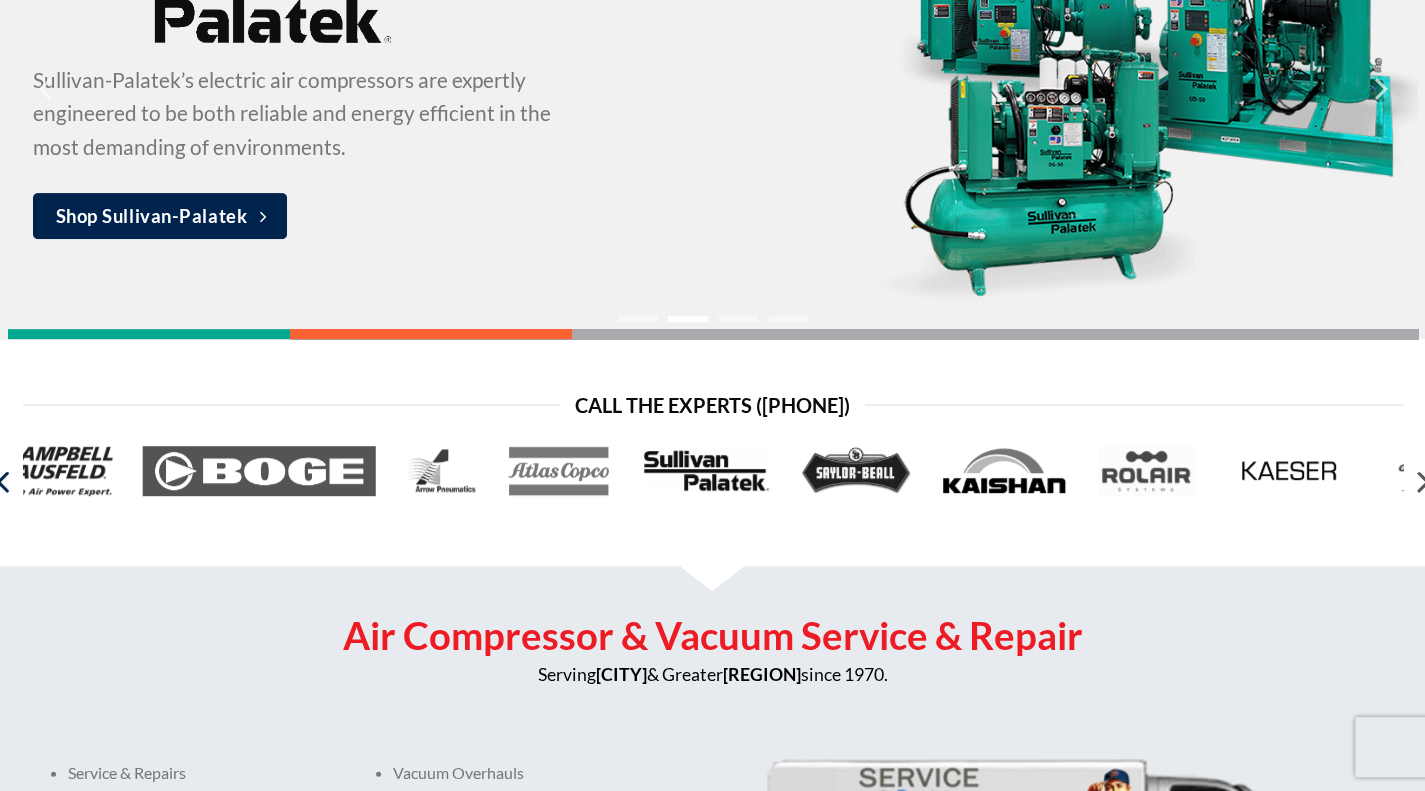 click 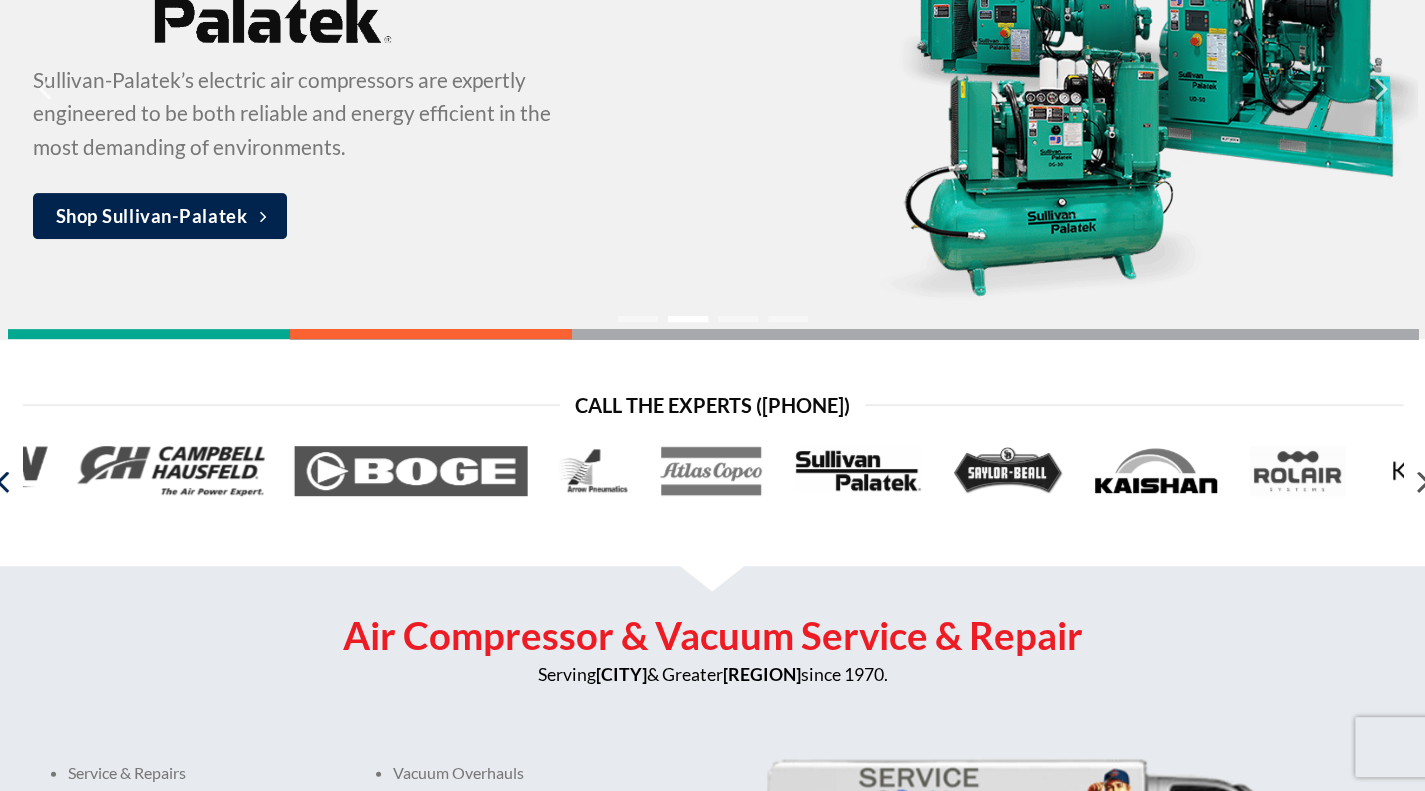click 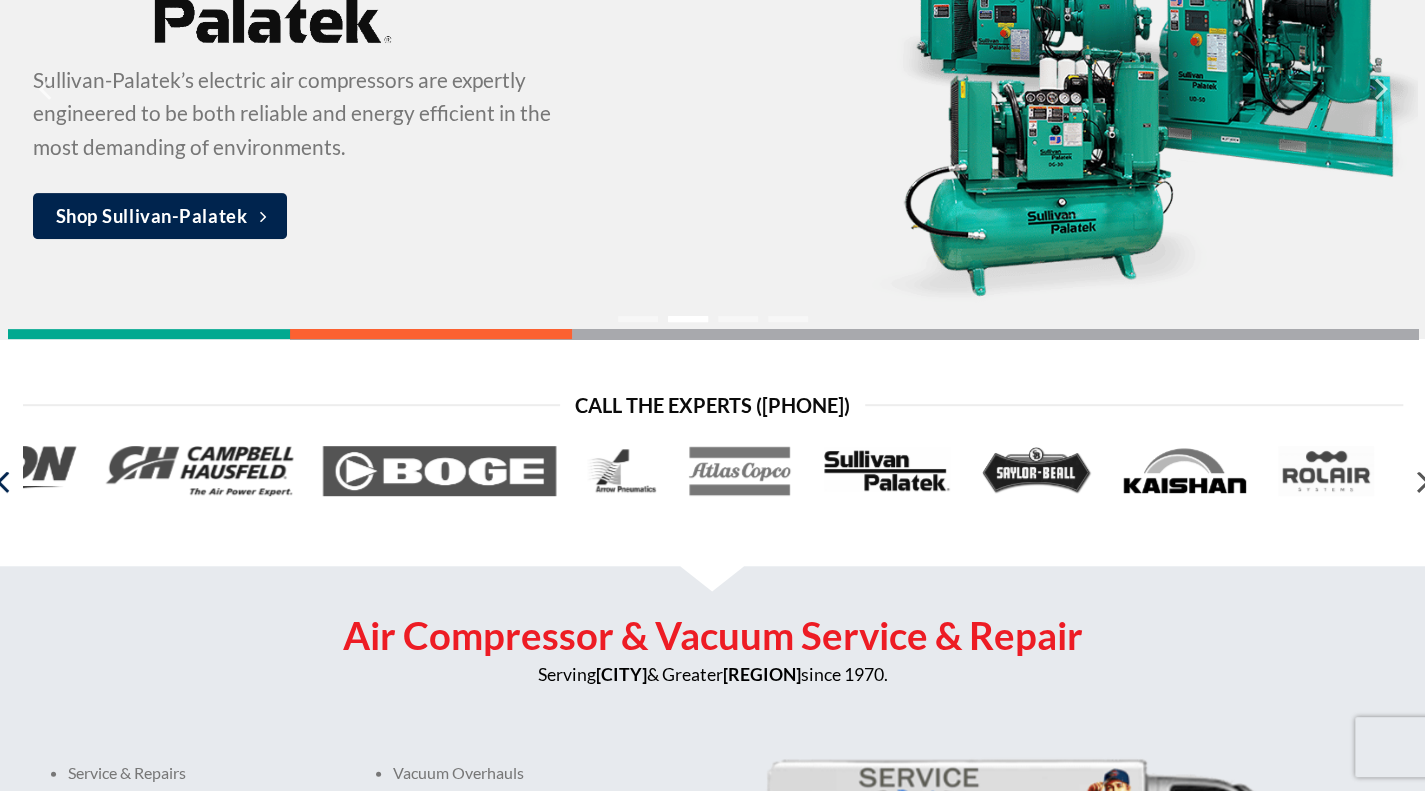 click 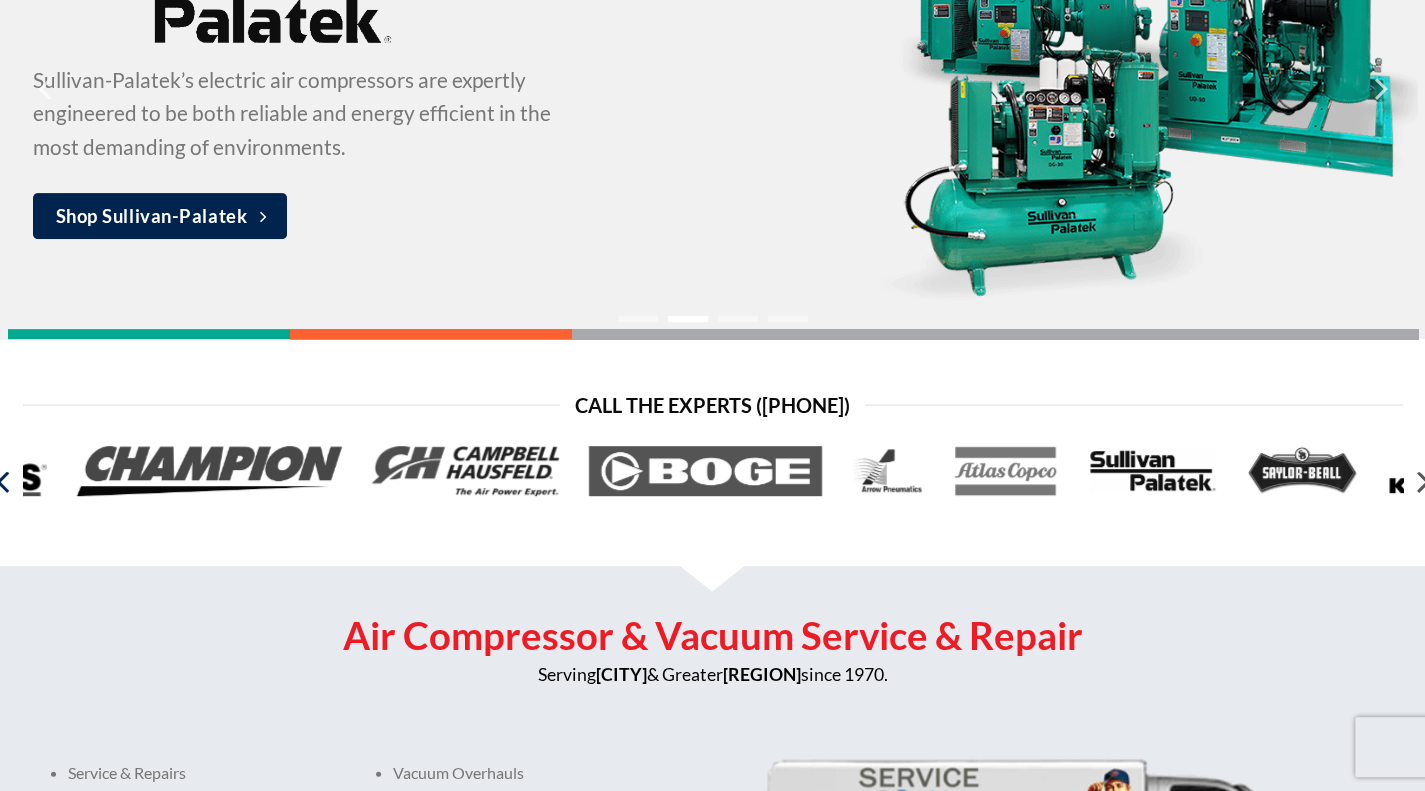 click 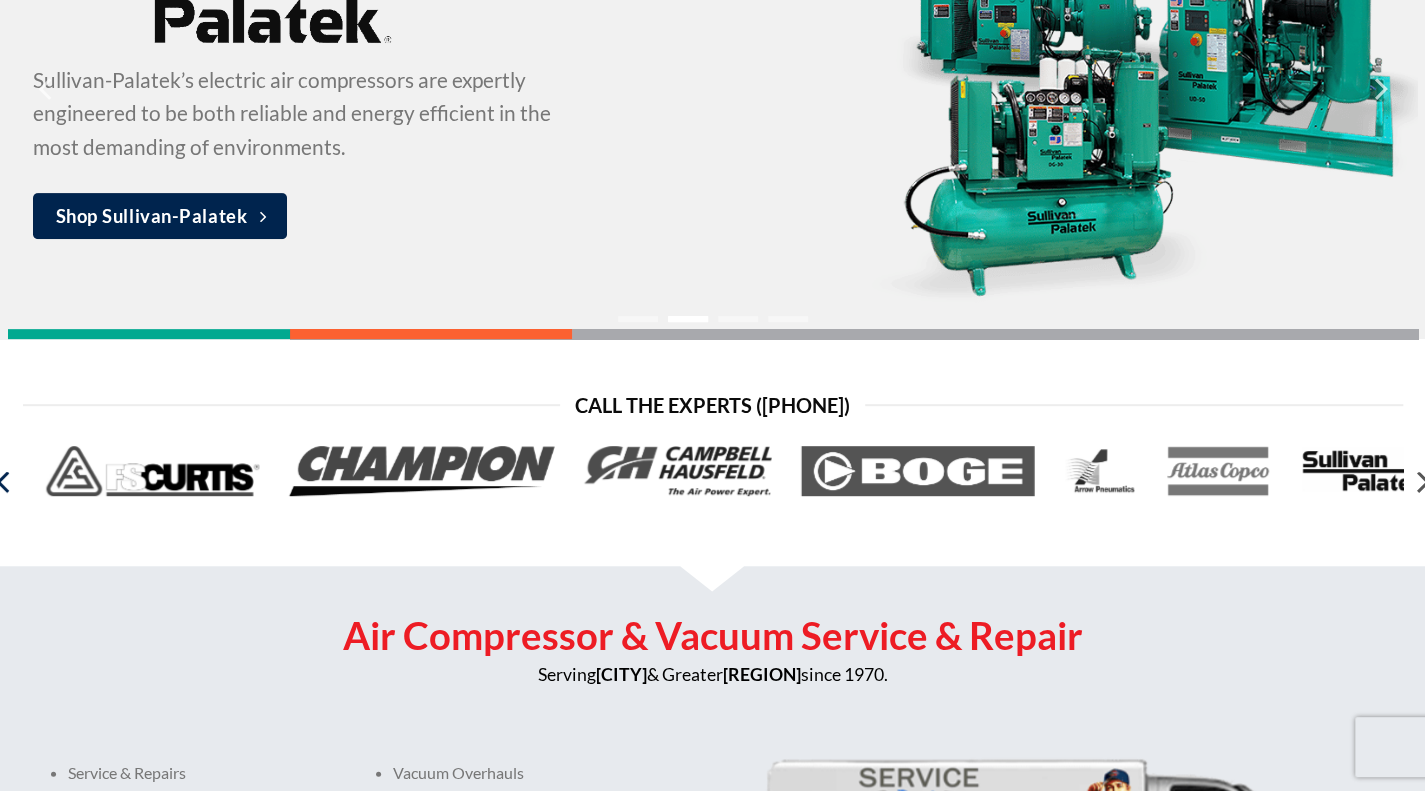 click 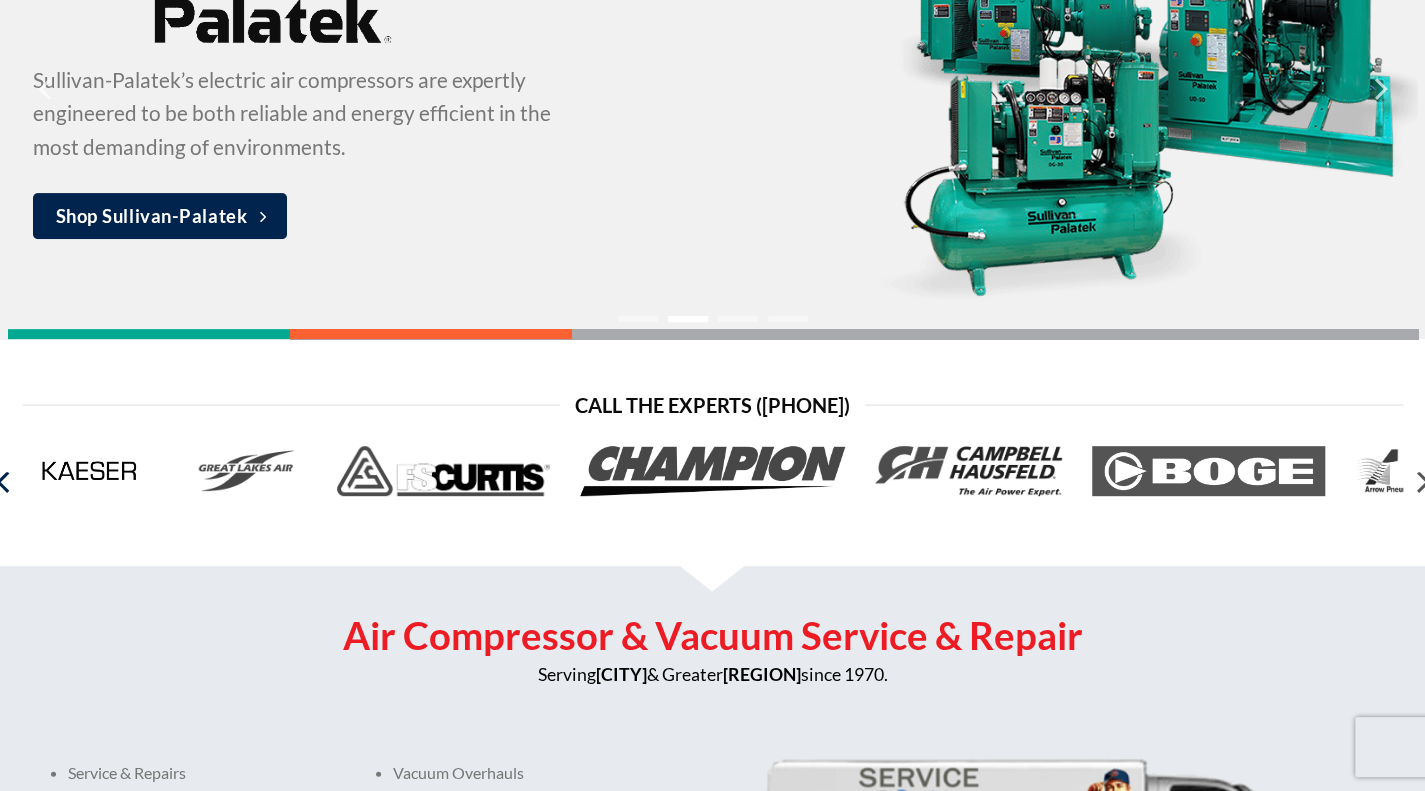 click 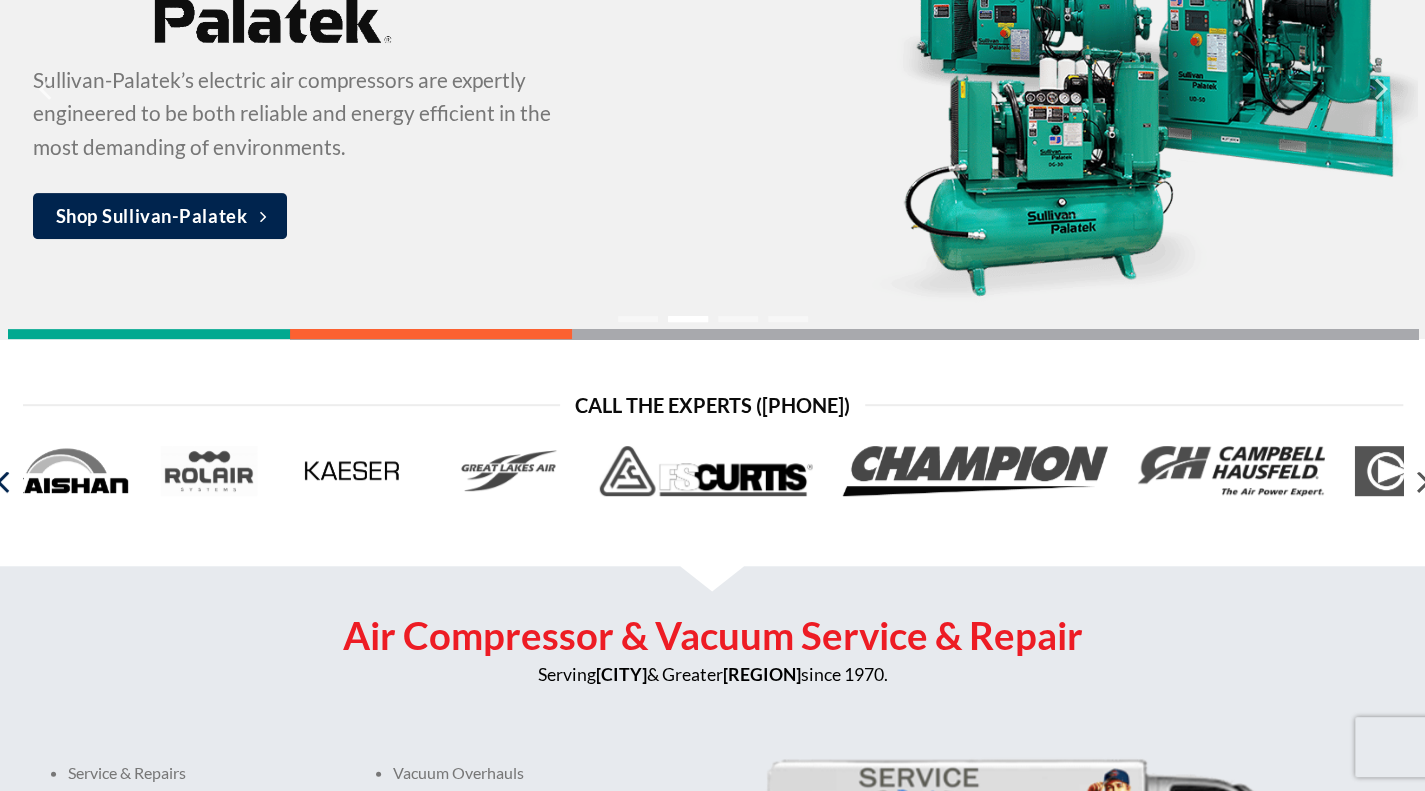 click 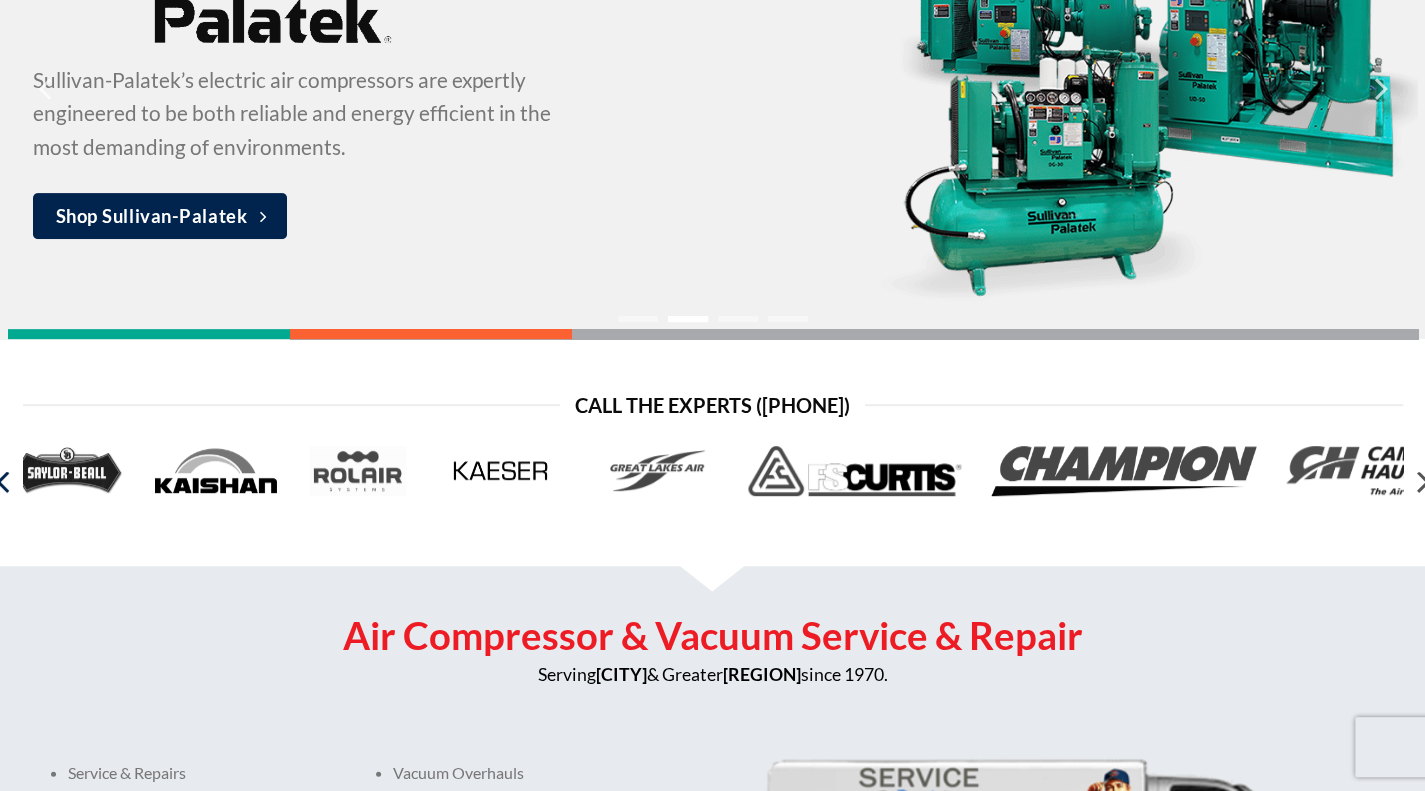 click 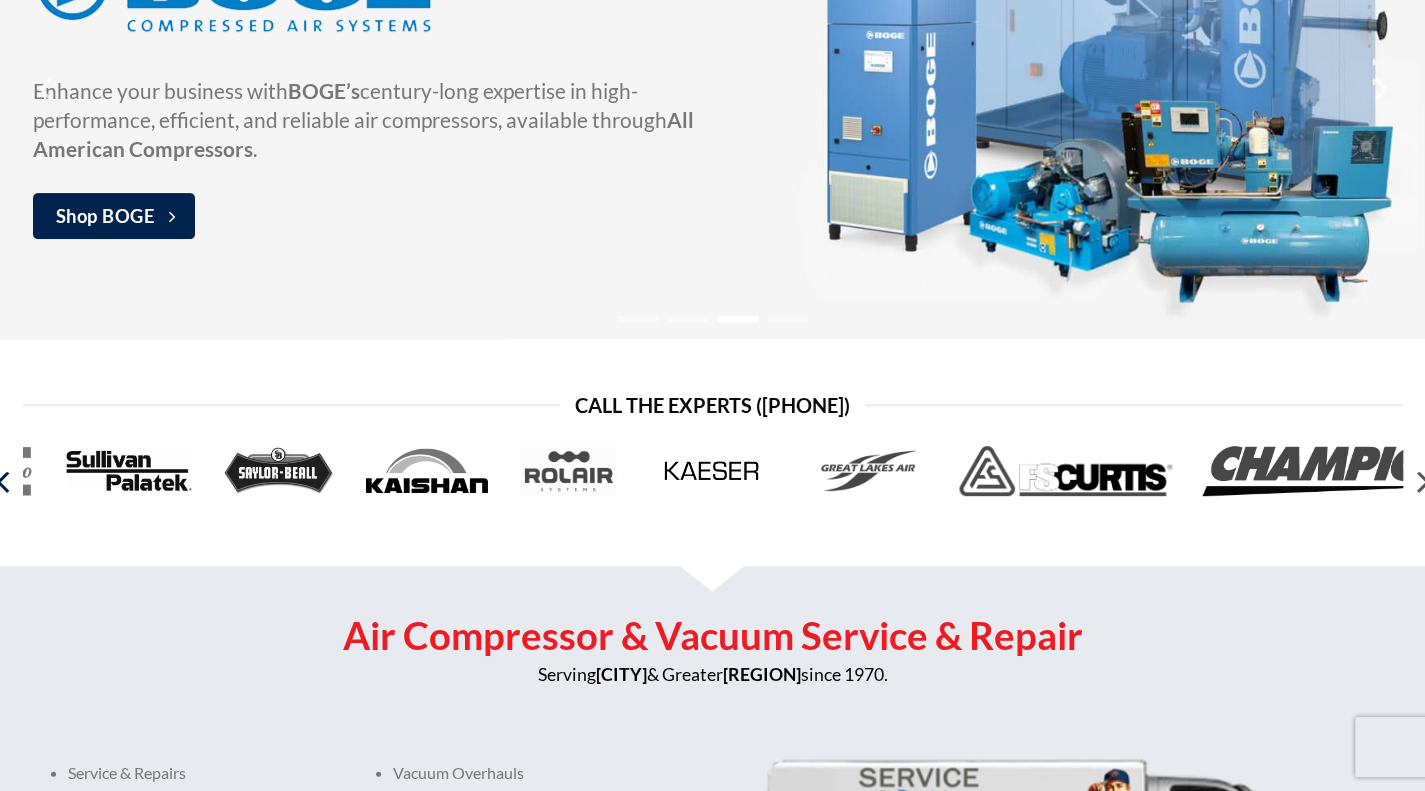 click 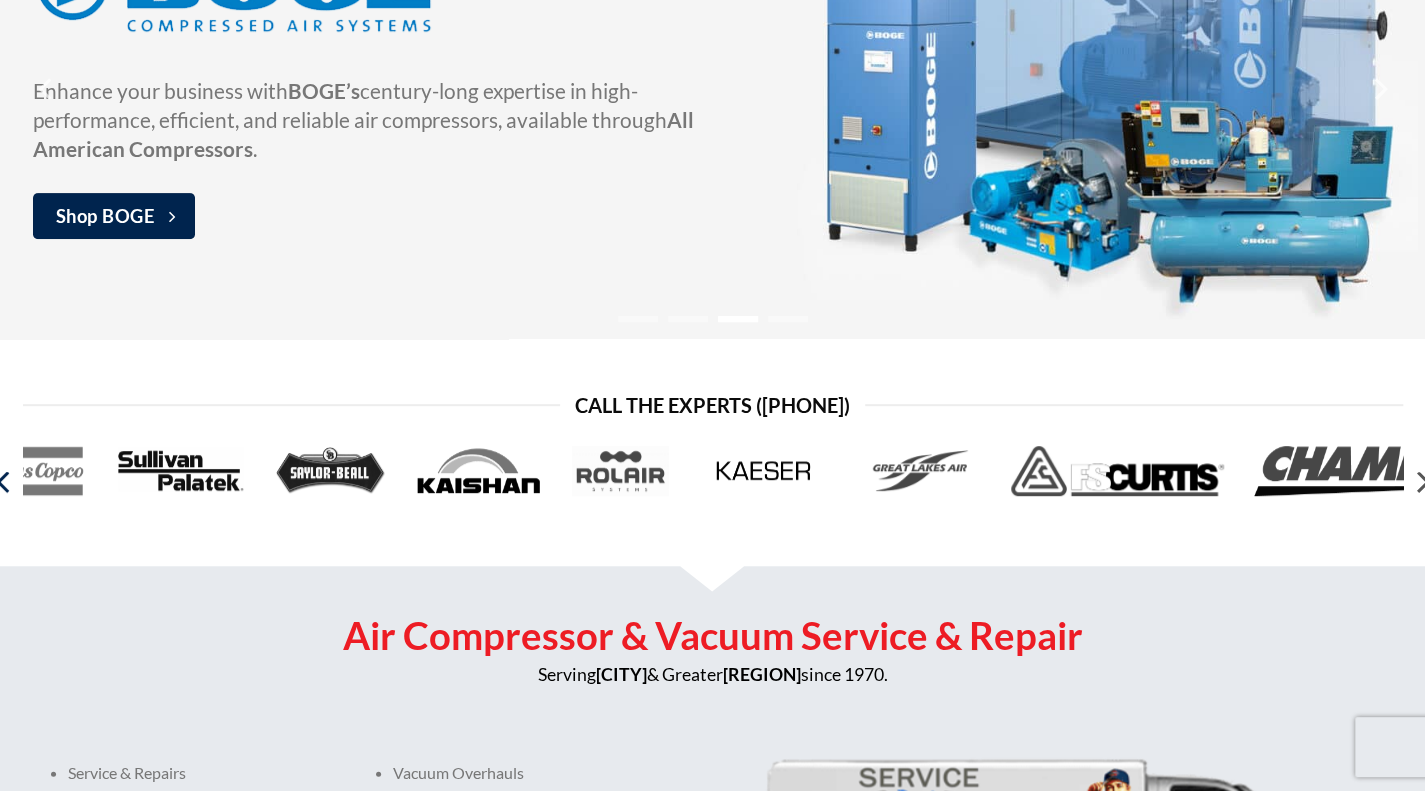 click 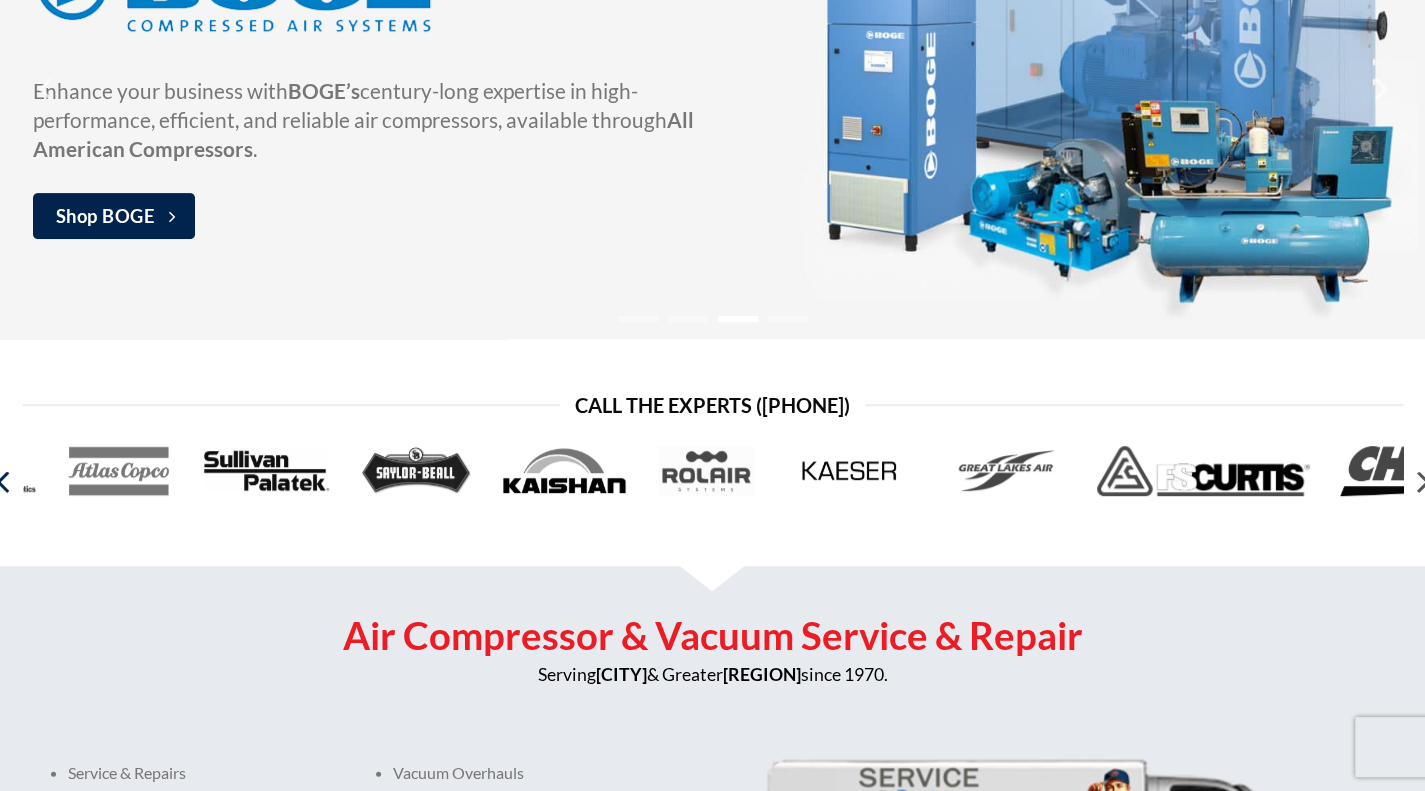click 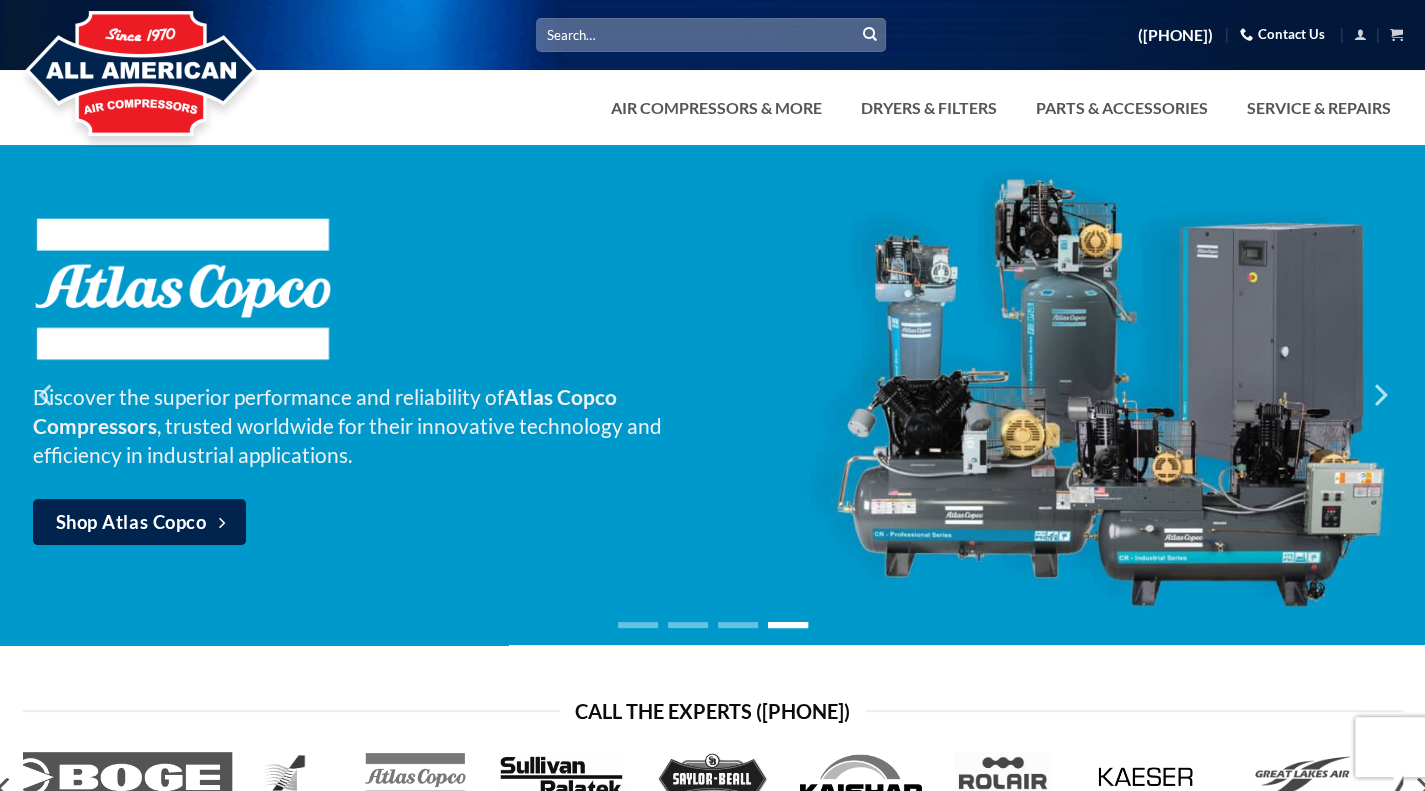 scroll, scrollTop: 0, scrollLeft: 0, axis: both 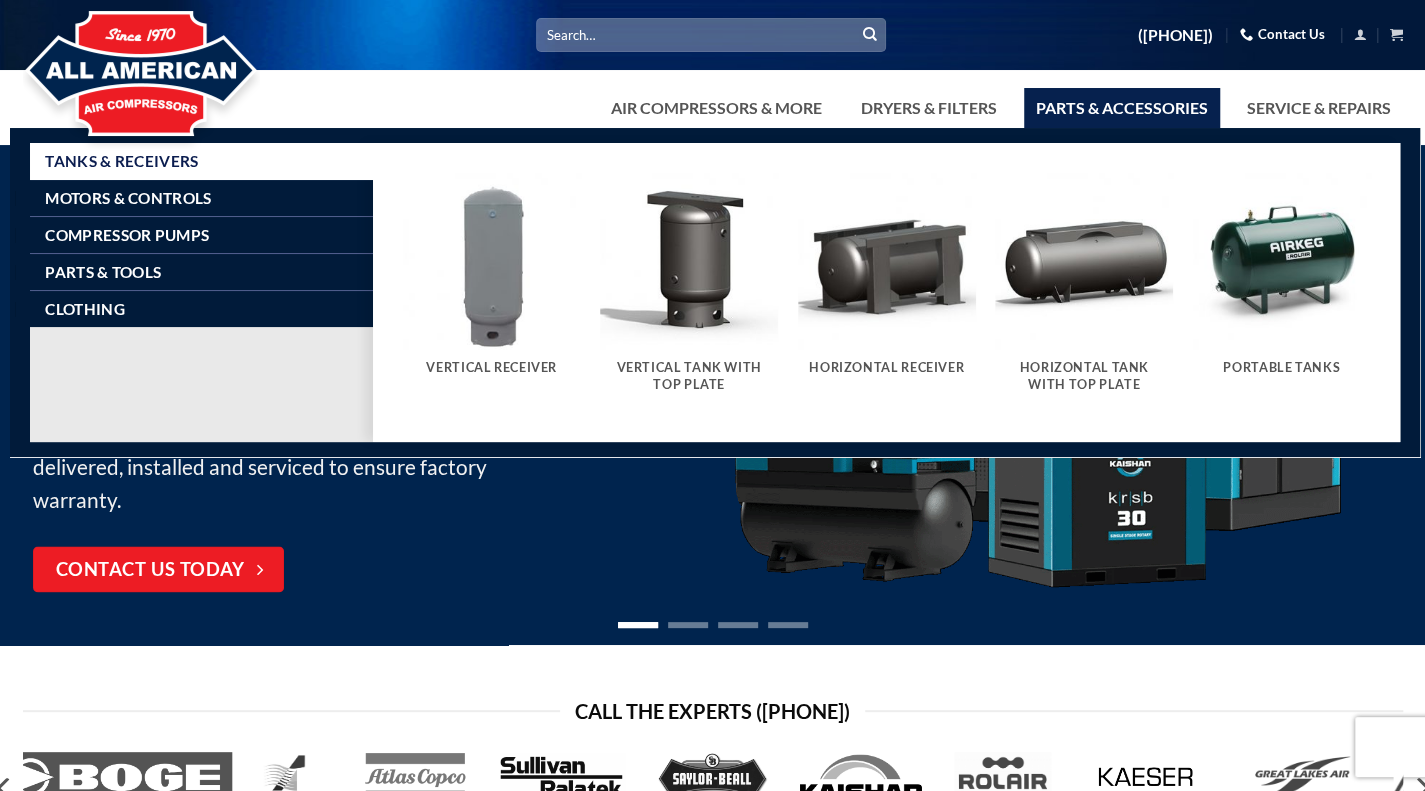 click on "Contact Us" at bounding box center [1282, 34] 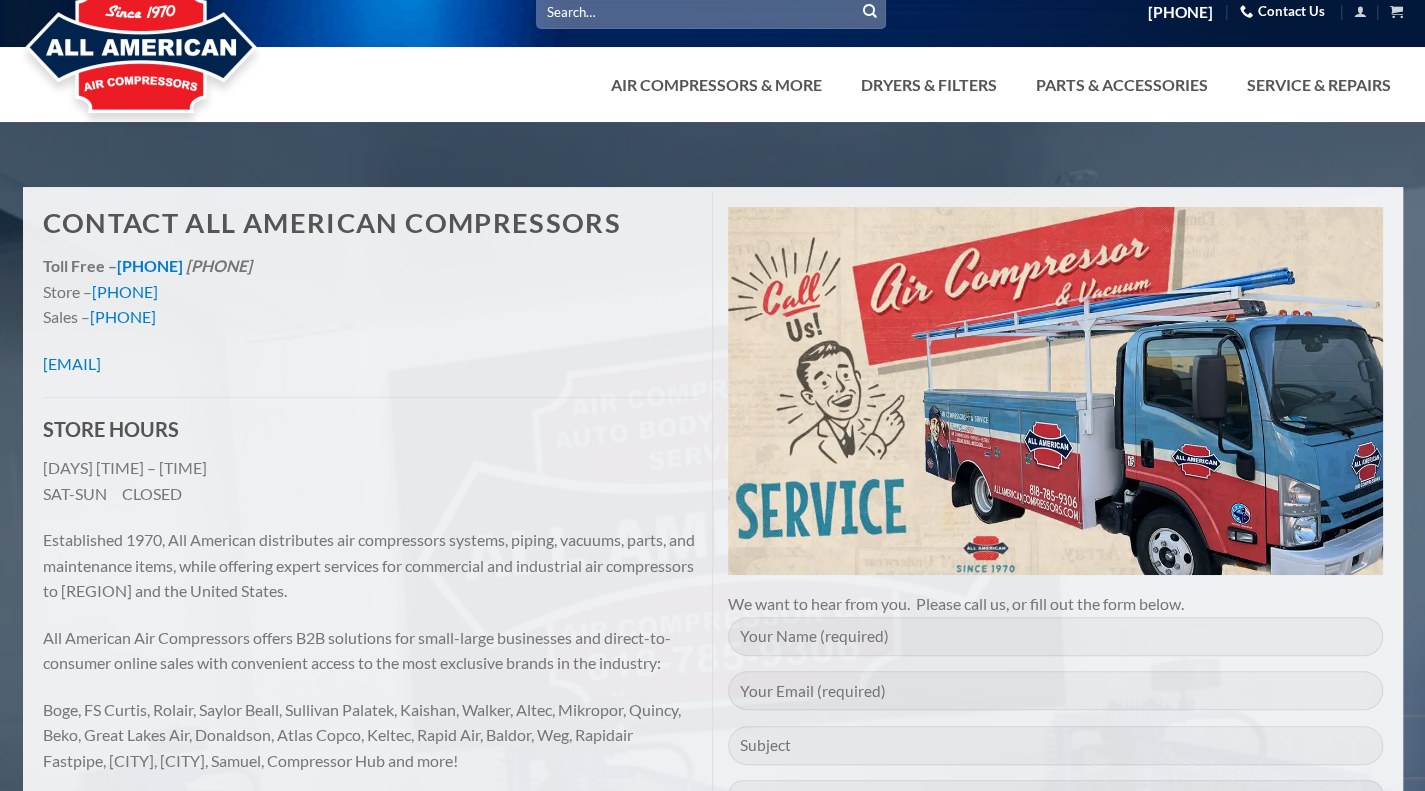 scroll, scrollTop: 4, scrollLeft: 0, axis: vertical 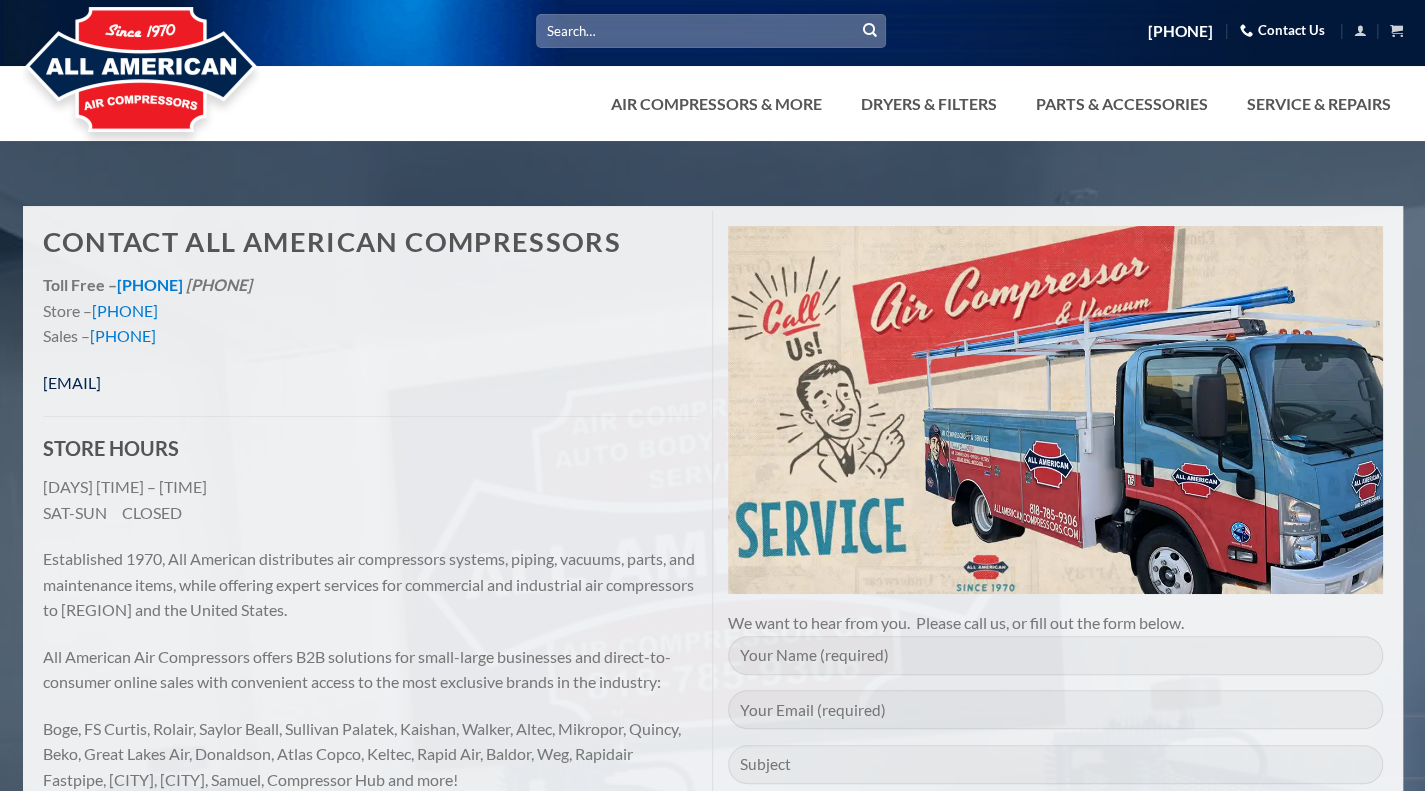 click on "info@allamericancompressors.com" at bounding box center (72, 382) 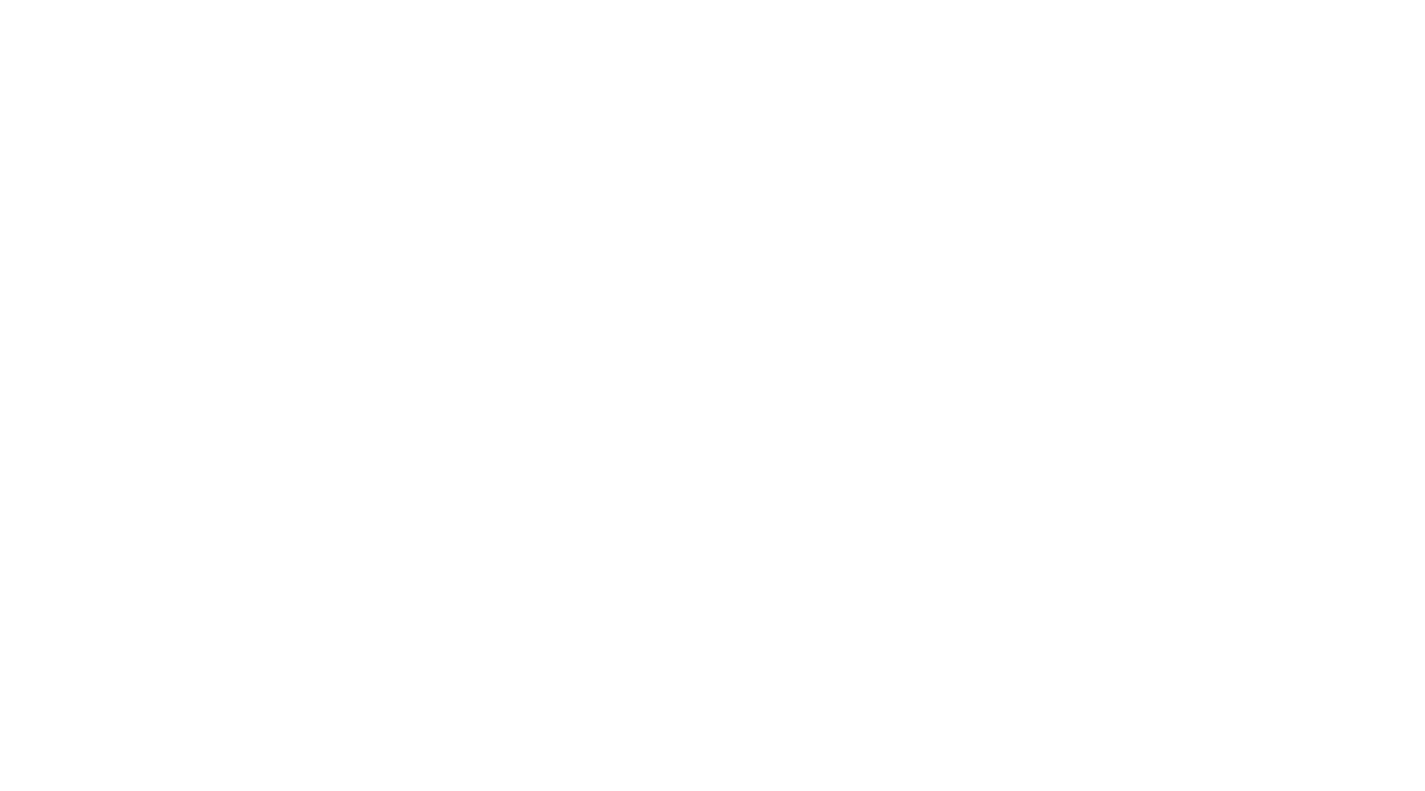 scroll, scrollTop: 0, scrollLeft: 0, axis: both 